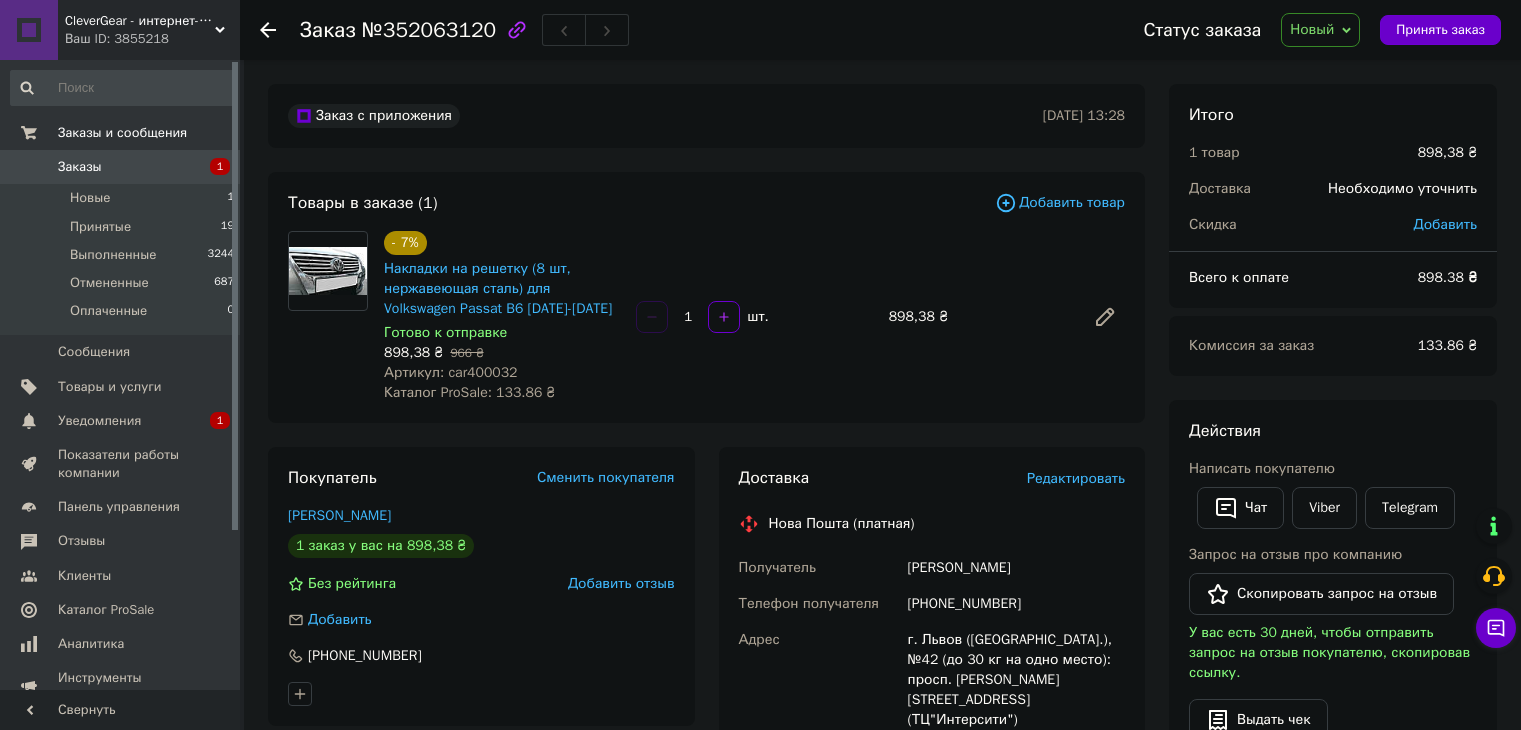 scroll, scrollTop: 0, scrollLeft: 0, axis: both 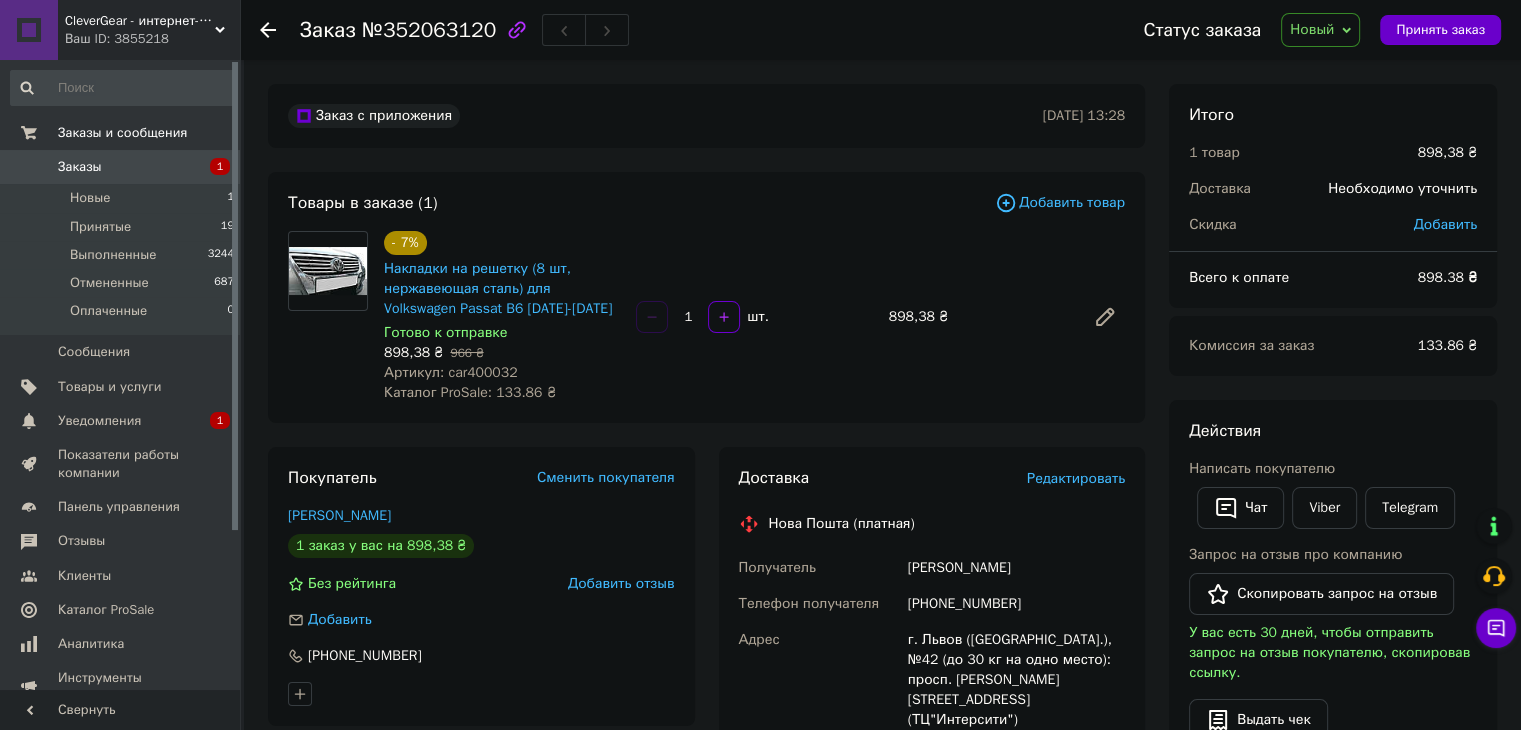 click on "Артикул: car400032" at bounding box center (450, 372) 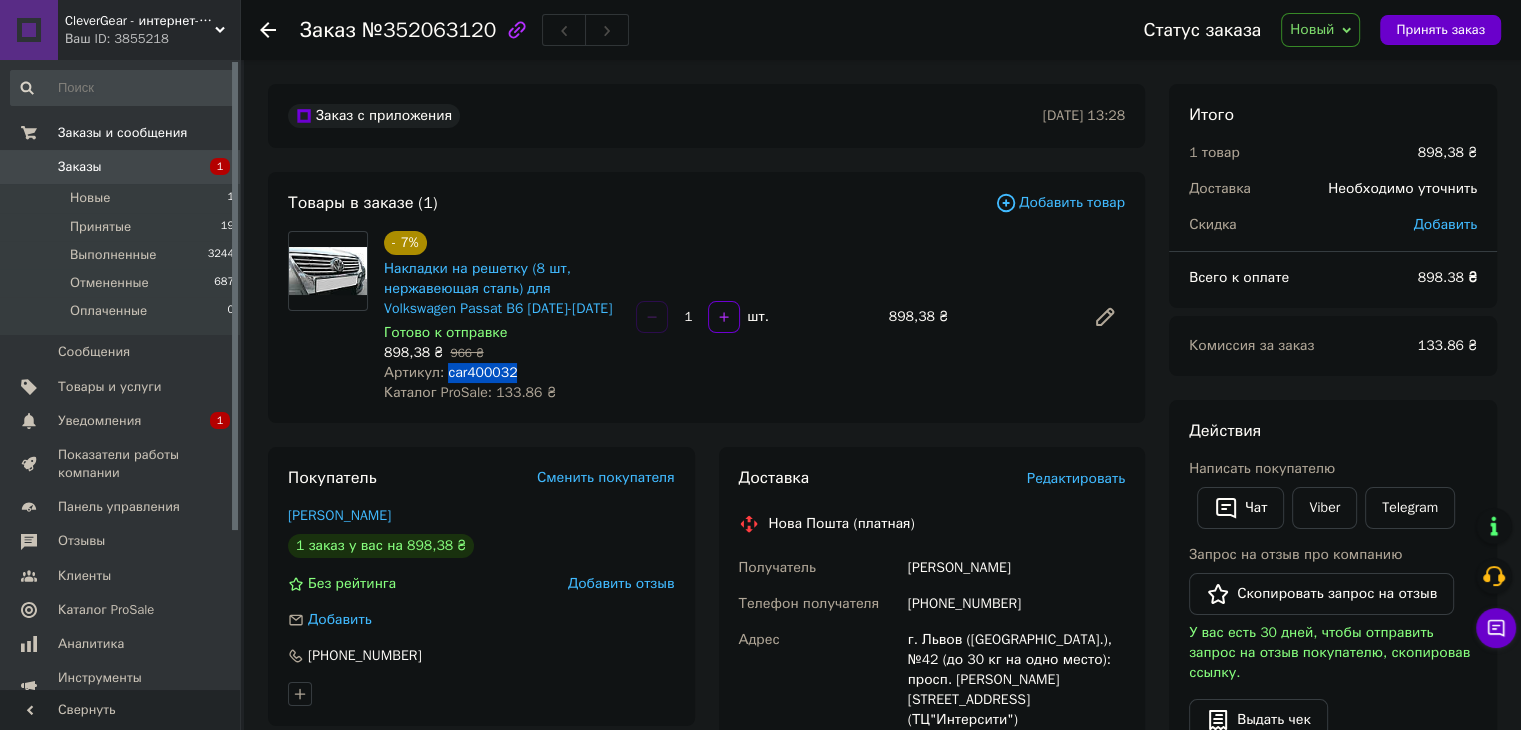 click on "Артикул: car400032" at bounding box center (450, 372) 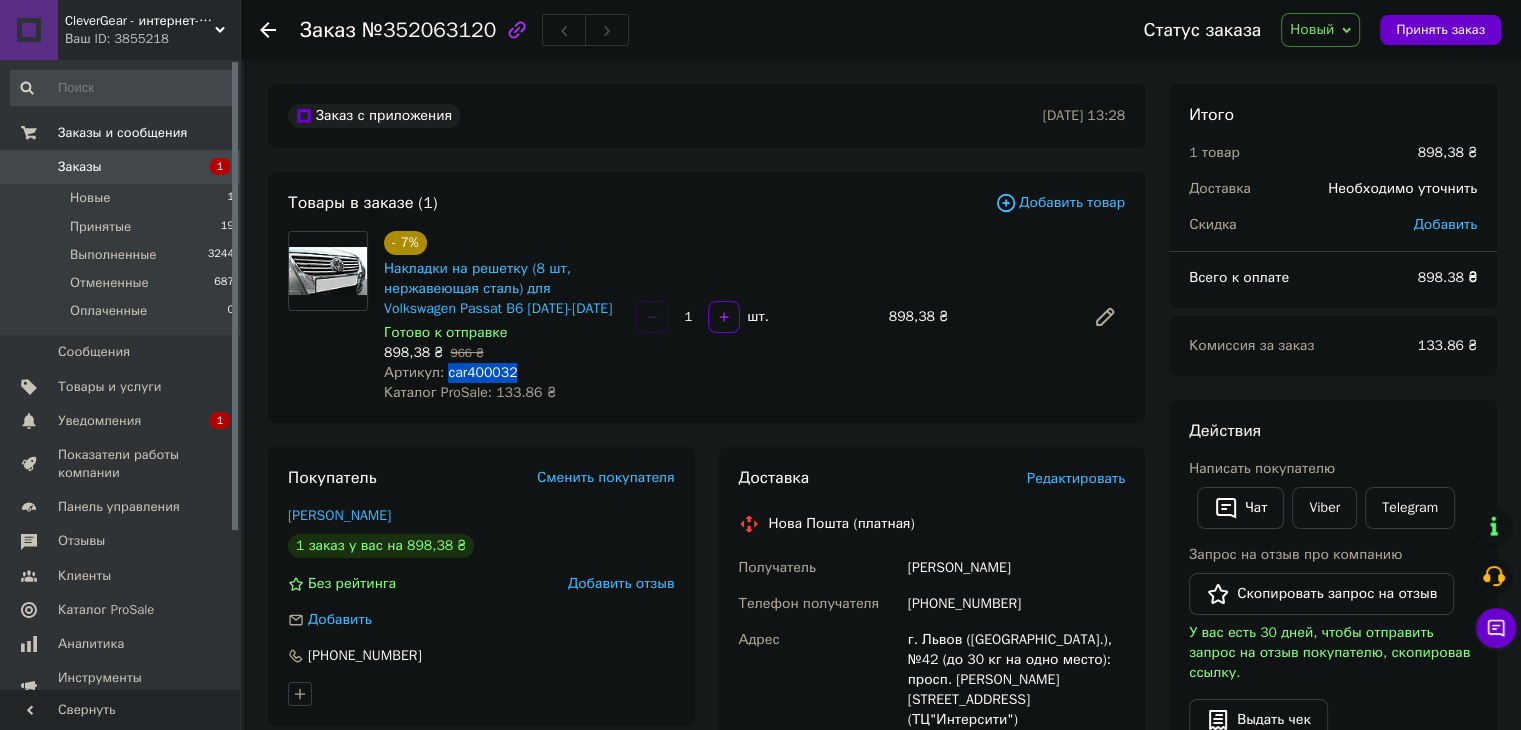 copy on "car400032" 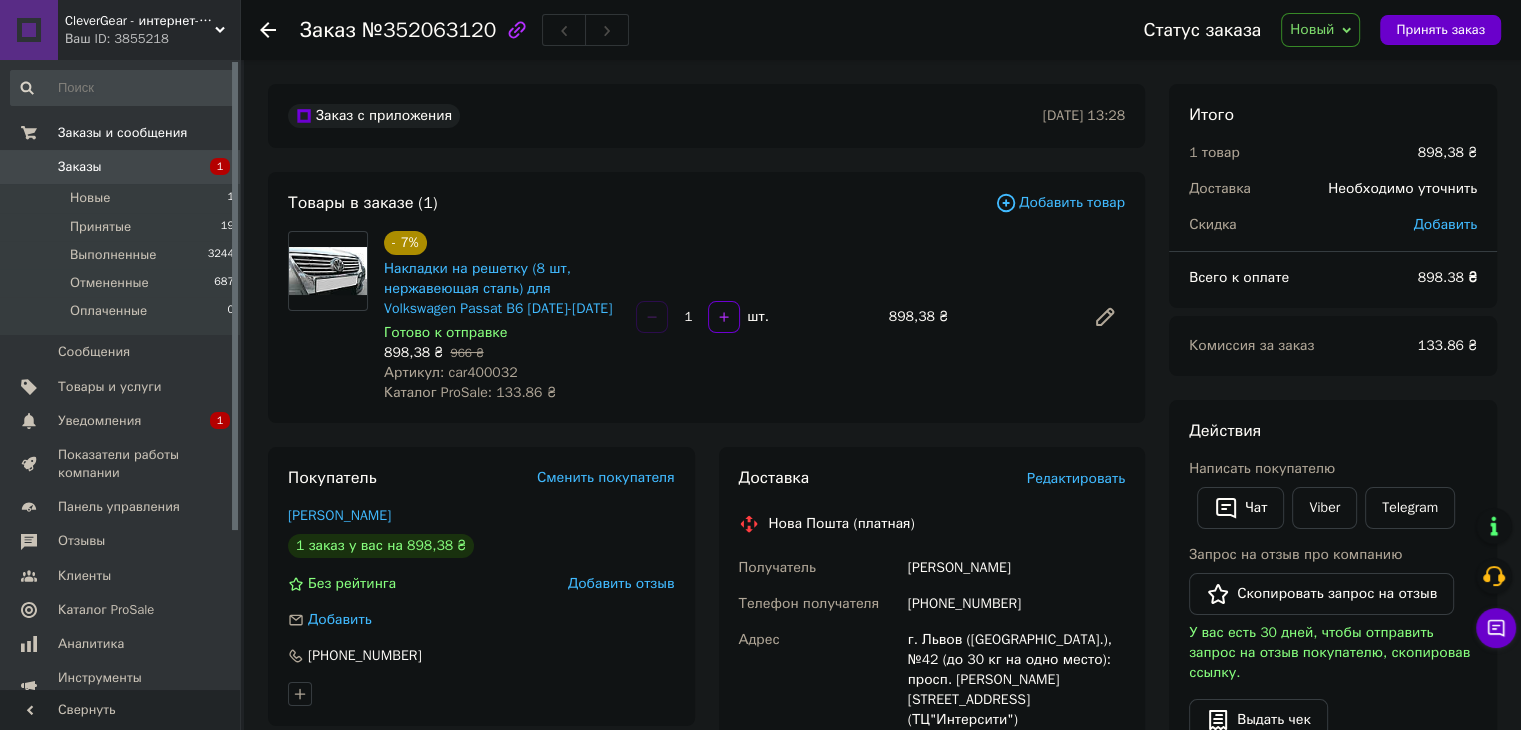 click on "Бурак Андрей" at bounding box center [1016, 568] 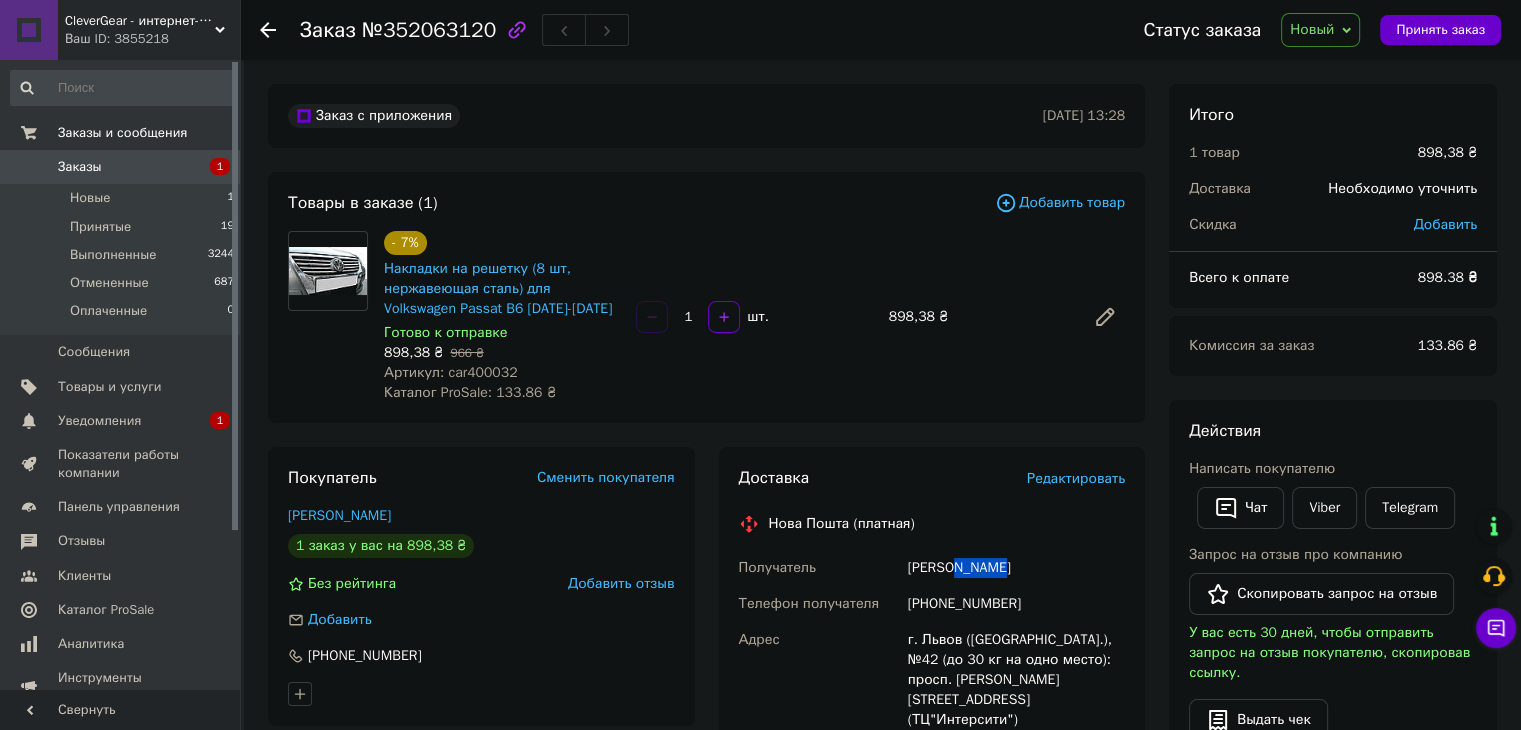 click on "Бурак Андрей" at bounding box center [1016, 568] 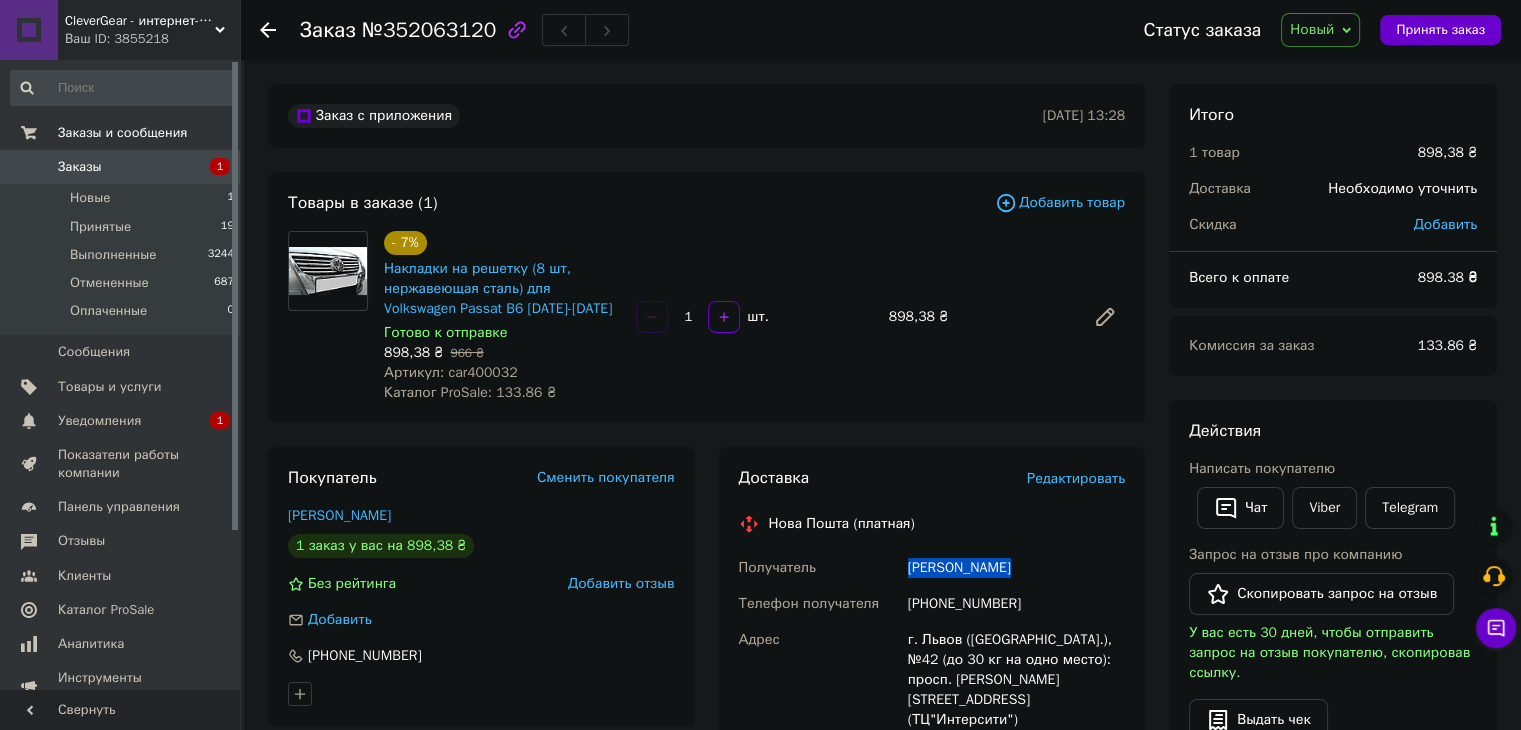 click on "Бурак Андрей" at bounding box center (1016, 568) 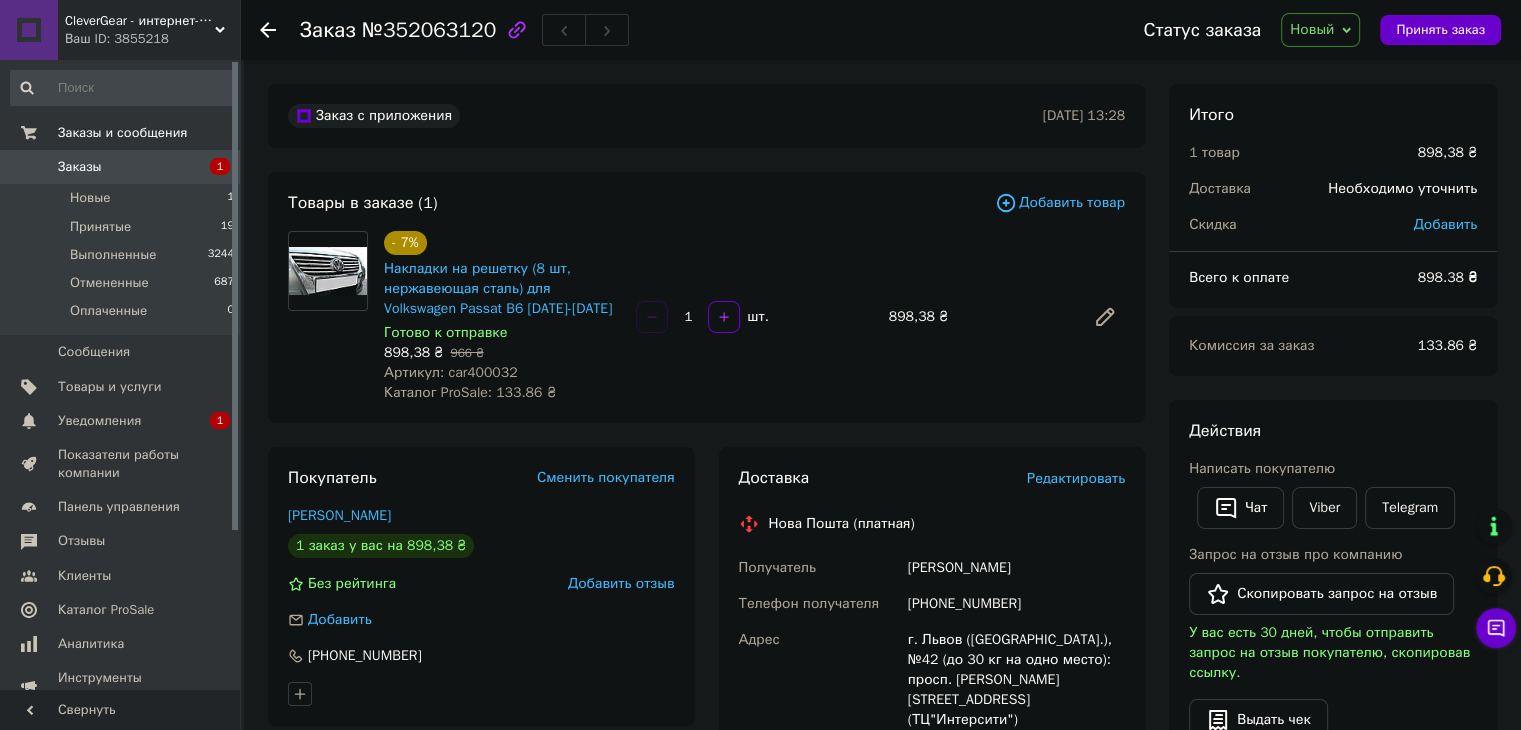 click on "г. Львов (Львовская обл.), №42 (до 30 кг на одно место): просп. Вячеслава Чорновола, 67г(ТЦ"Интерсити")" at bounding box center [1016, 680] 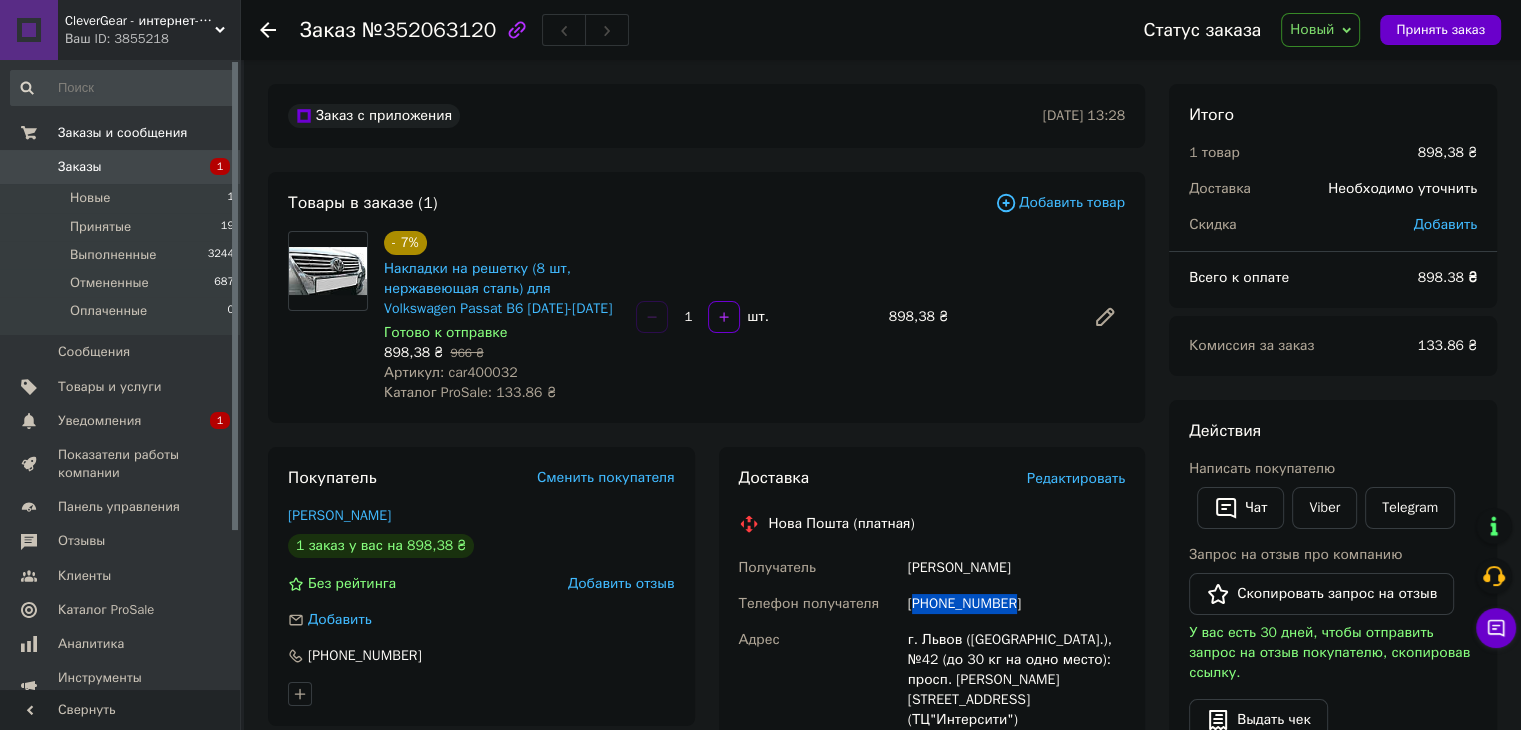 click on "[PHONE_NUMBER]" at bounding box center (1016, 604) 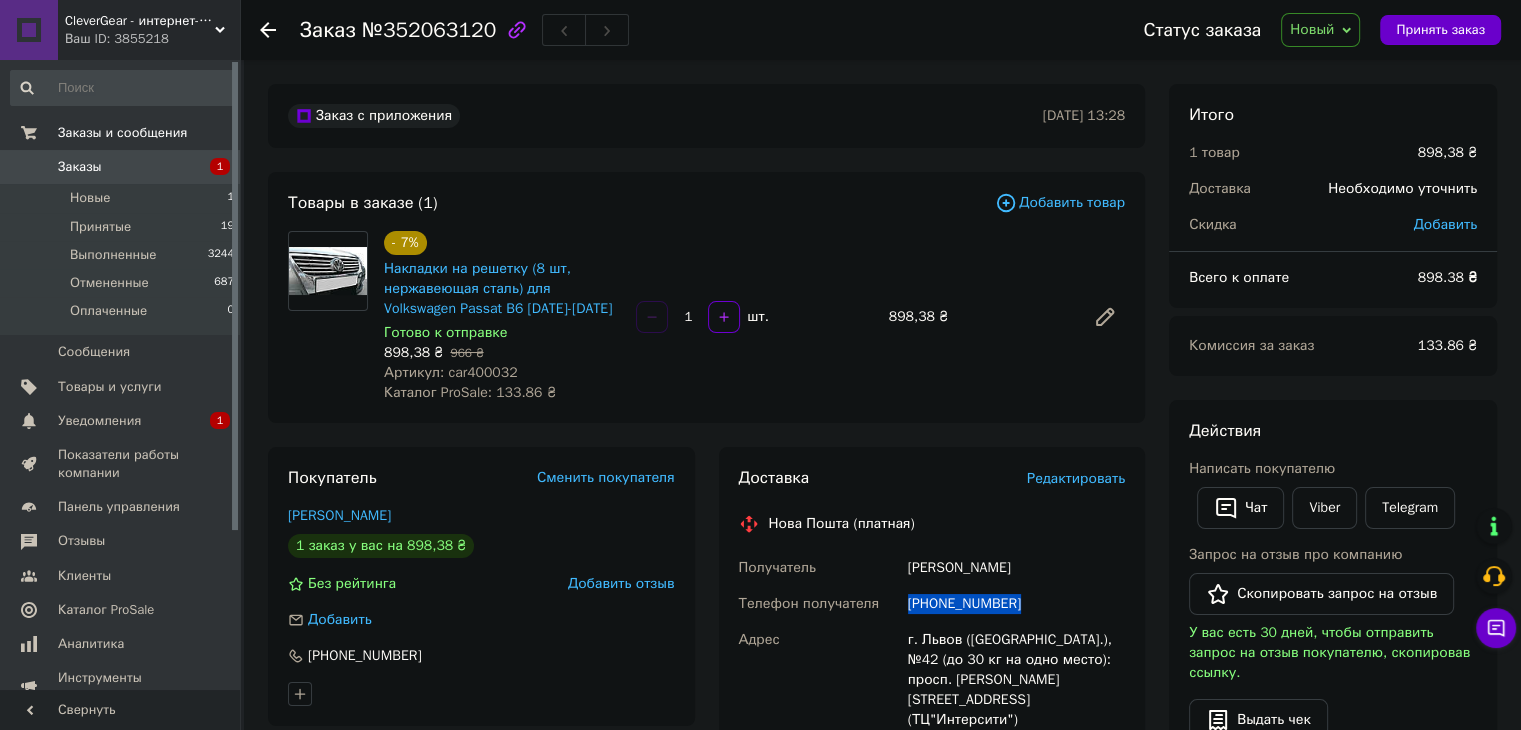 click on "[PHONE_NUMBER]" at bounding box center (1016, 604) 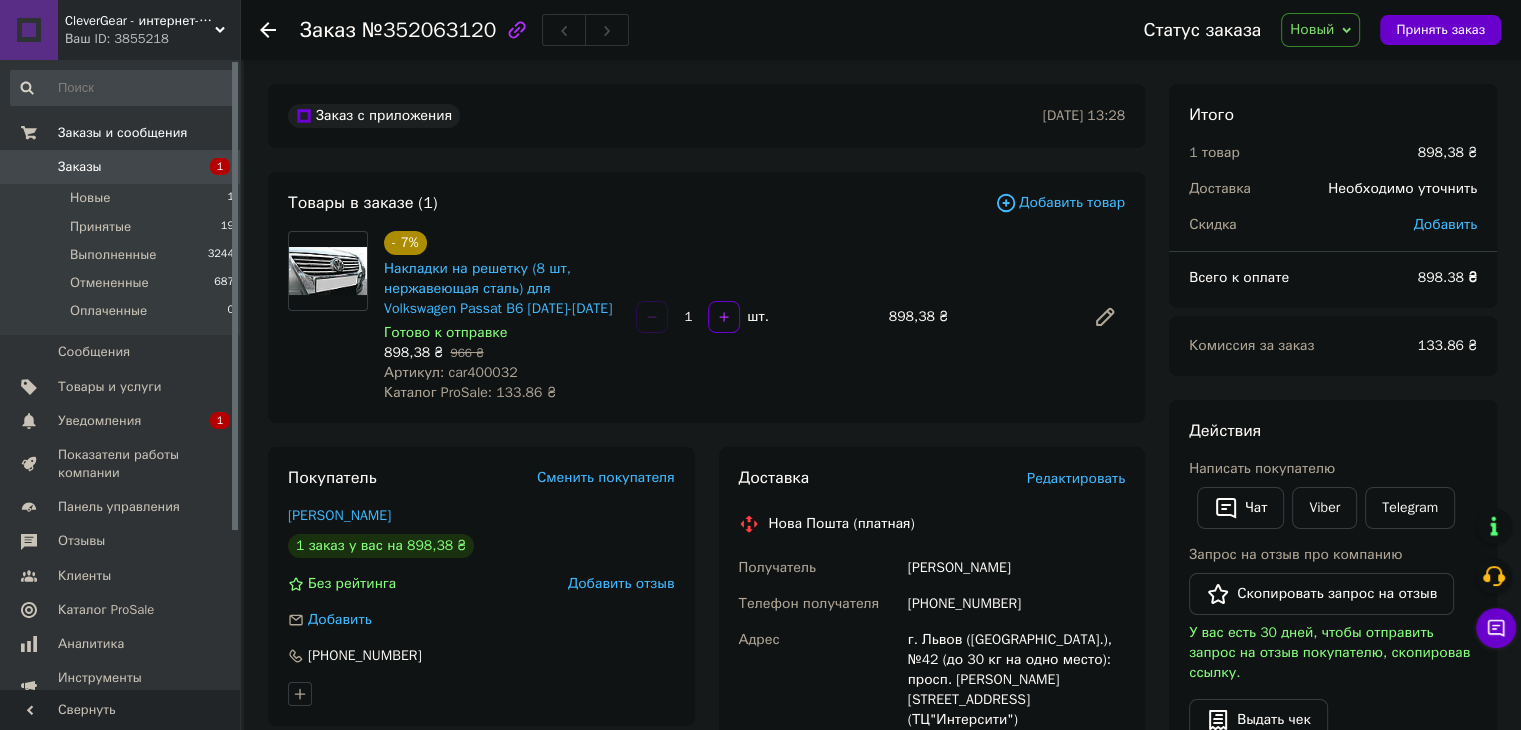 click on "г. Львов (Львовская обл.), №42 (до 30 кг на одно место): просп. Вячеслава Чорновола, 67г(ТЦ"Интерсити")" at bounding box center (1016, 680) 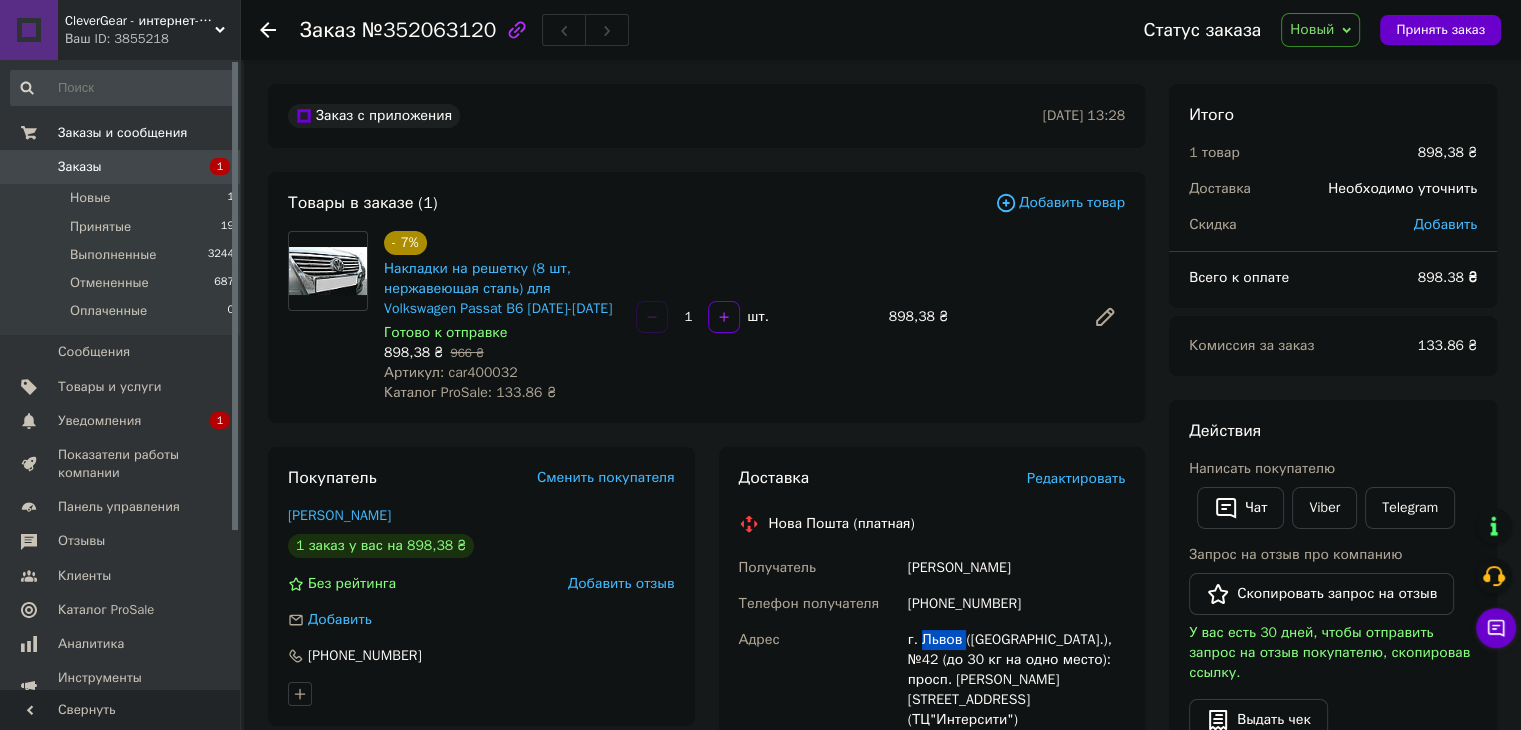 click on "г. Львов (Львовская обл.), №42 (до 30 кг на одно место): просп. Вячеслава Чорновола, 67г(ТЦ"Интерсити")" at bounding box center (1016, 680) 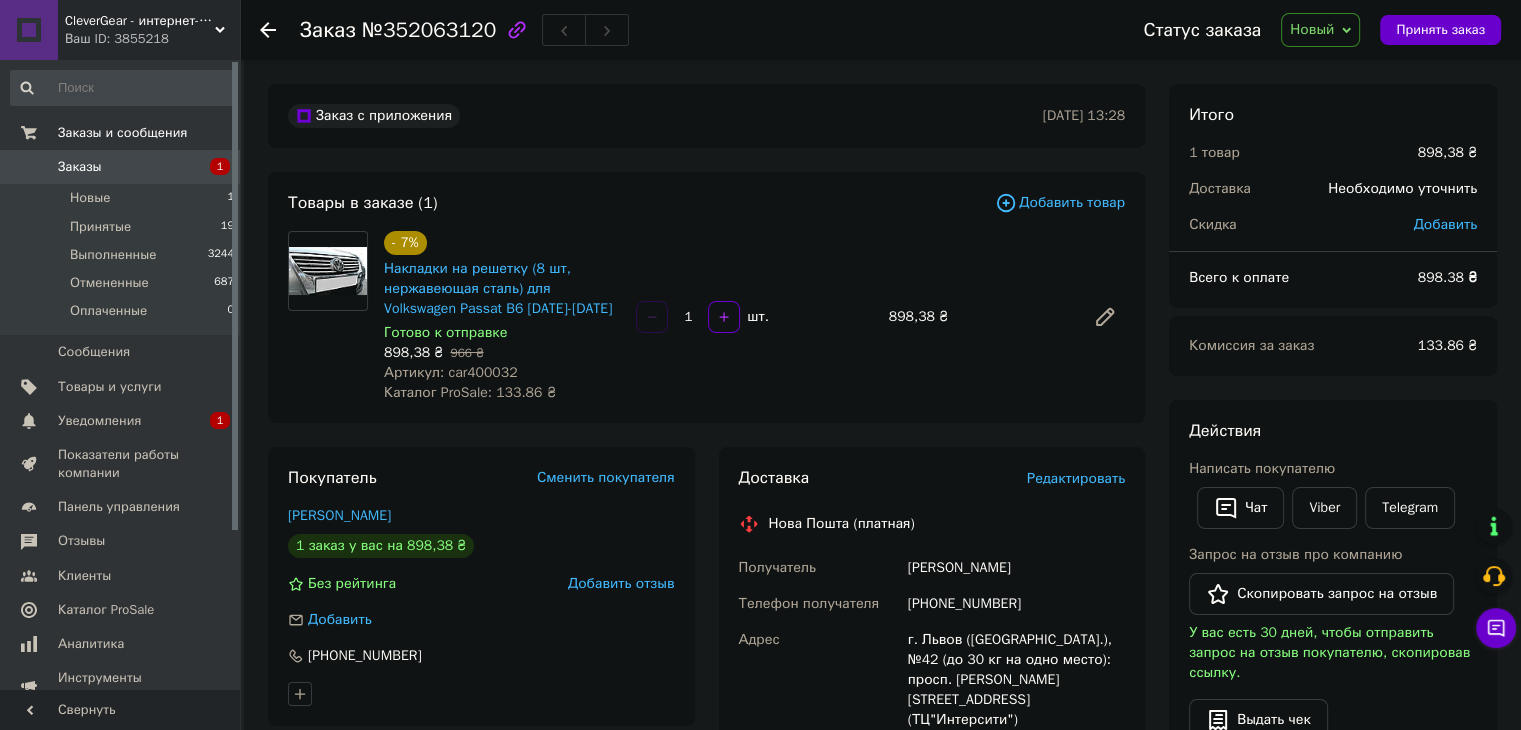 click on "№352063120" at bounding box center [429, 30] 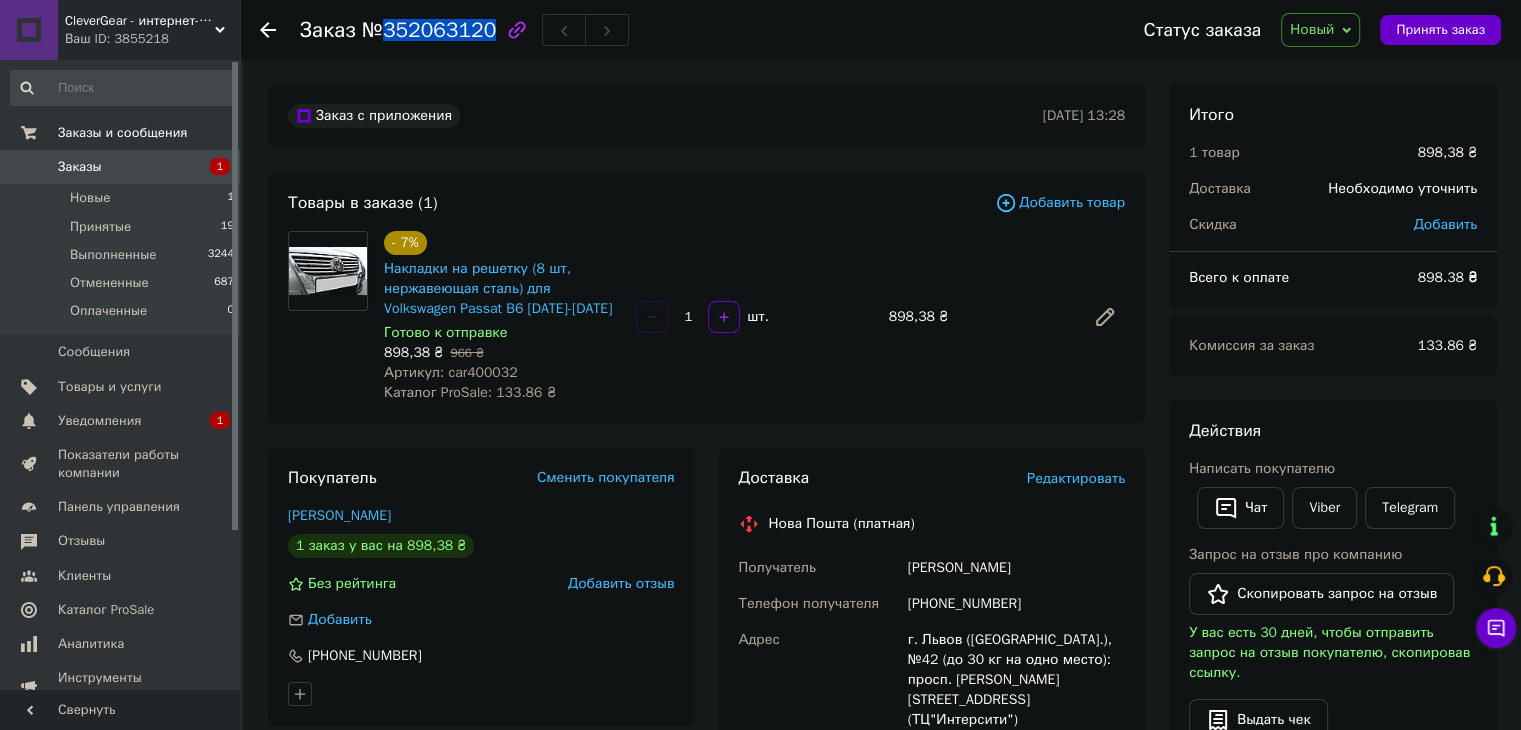 click on "№352063120" at bounding box center [429, 30] 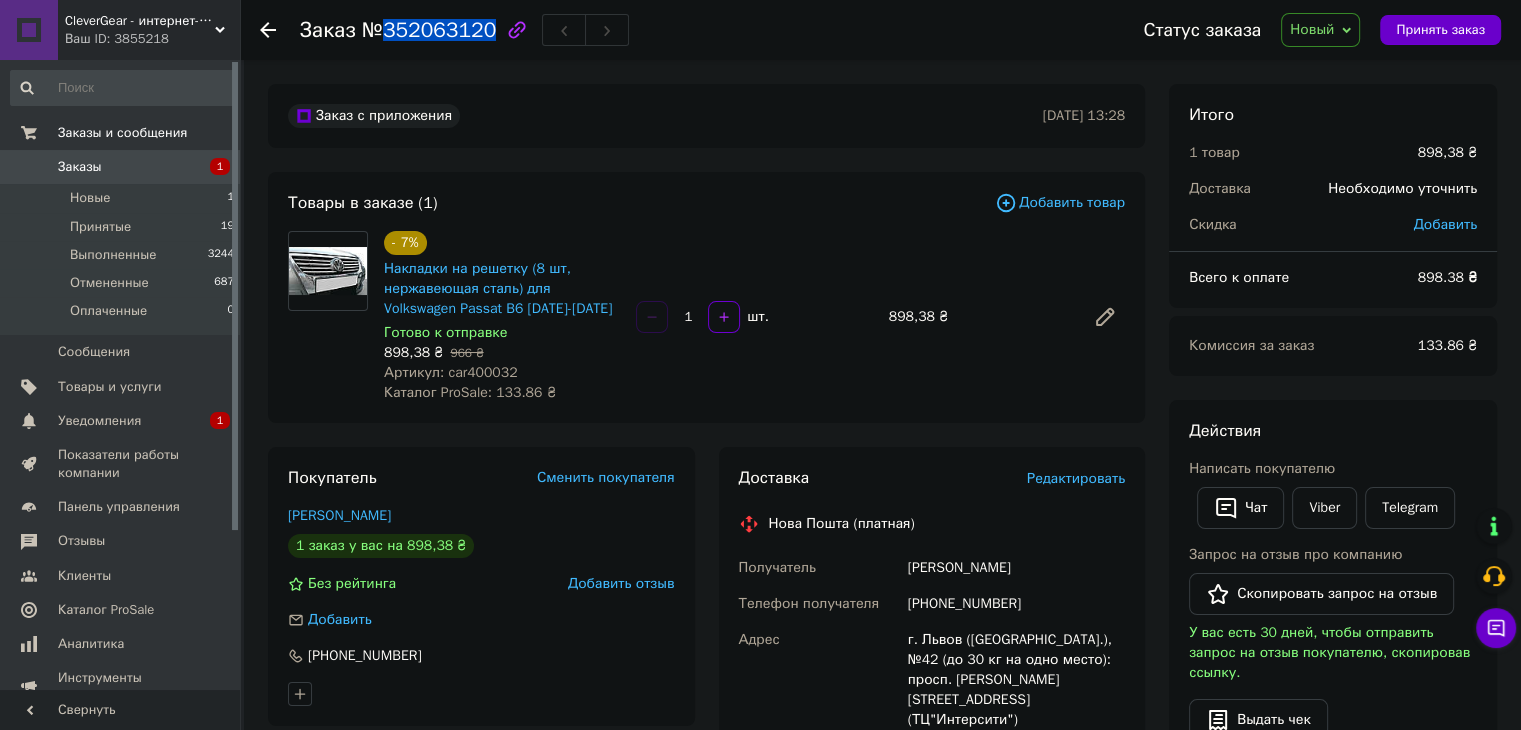 copy on "352063120" 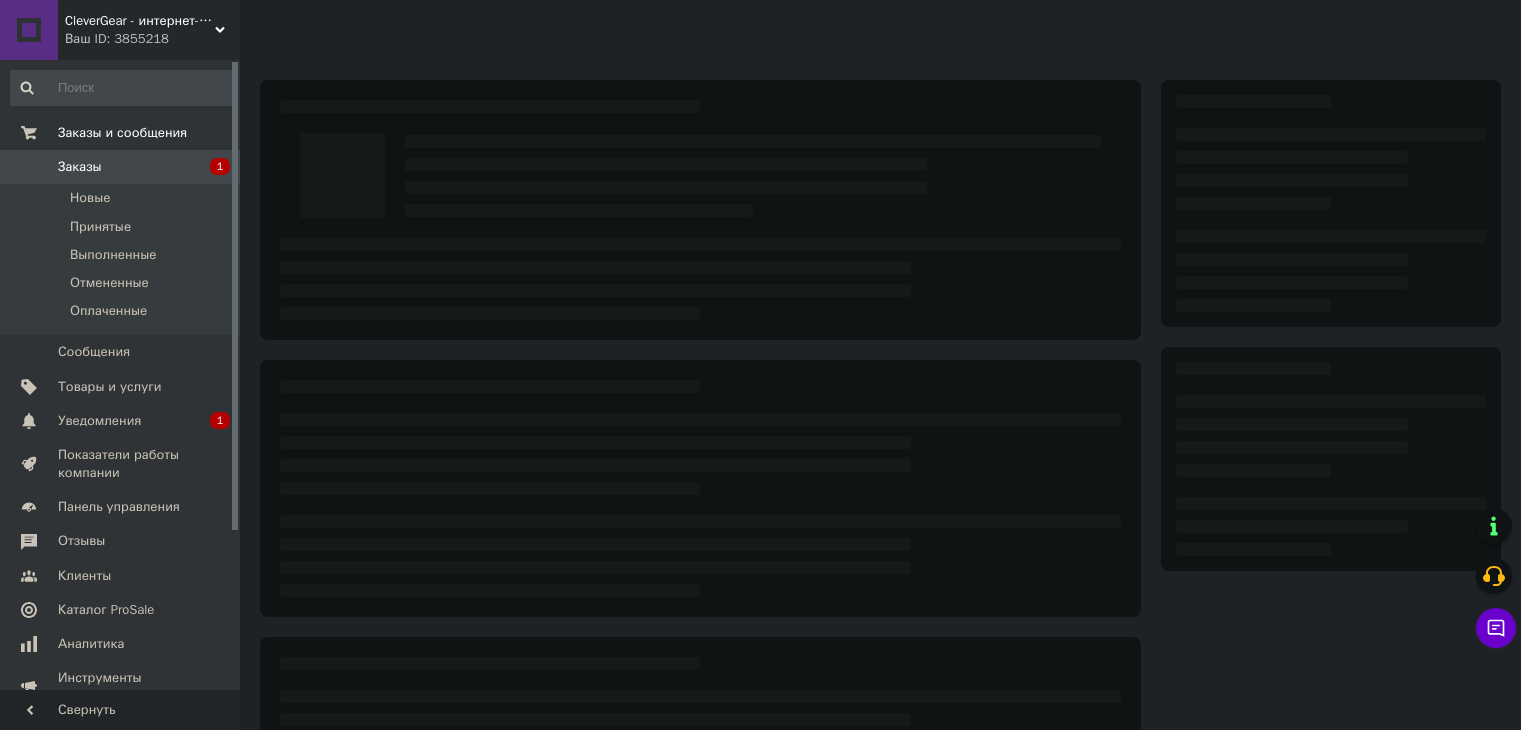 scroll, scrollTop: 0, scrollLeft: 0, axis: both 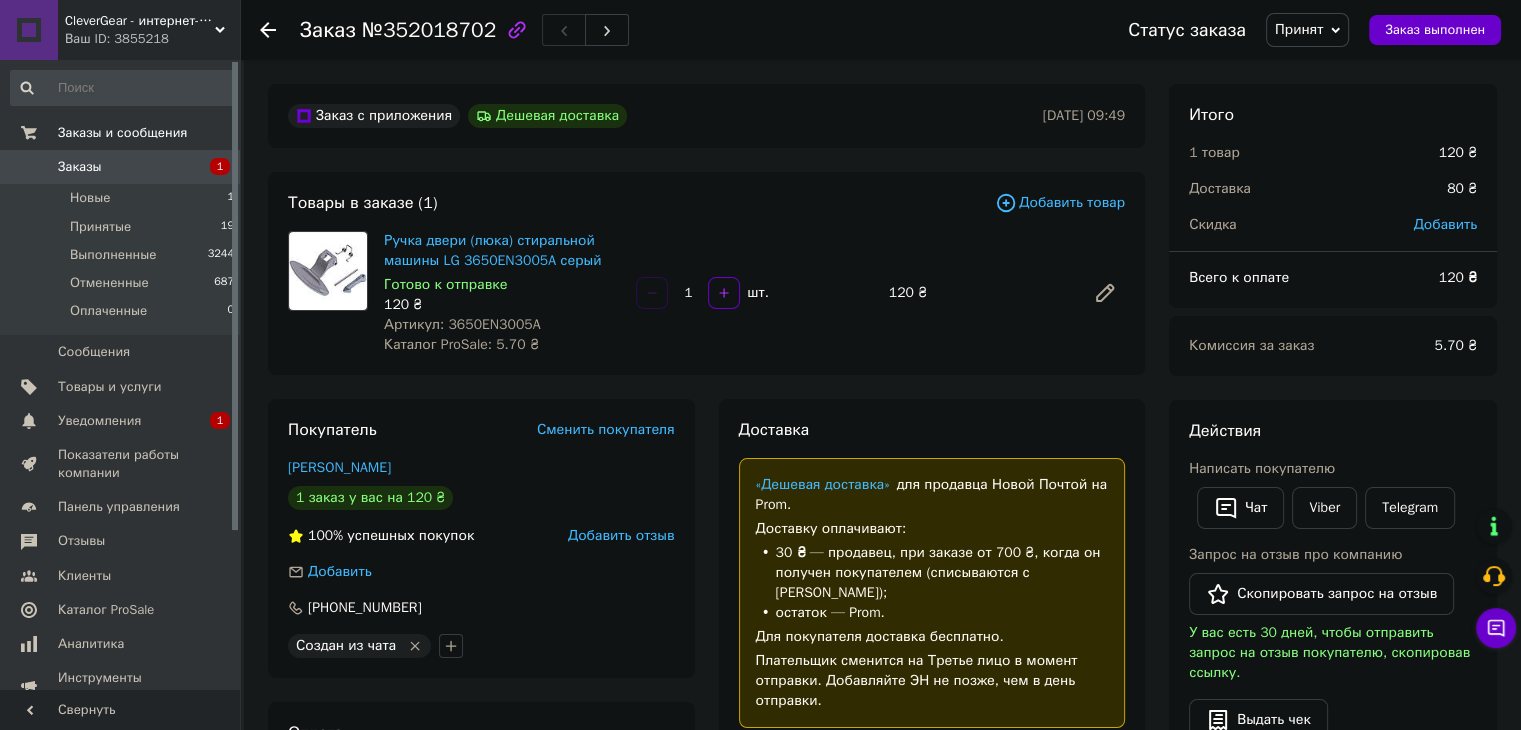 click on "№352018702" at bounding box center (429, 30) 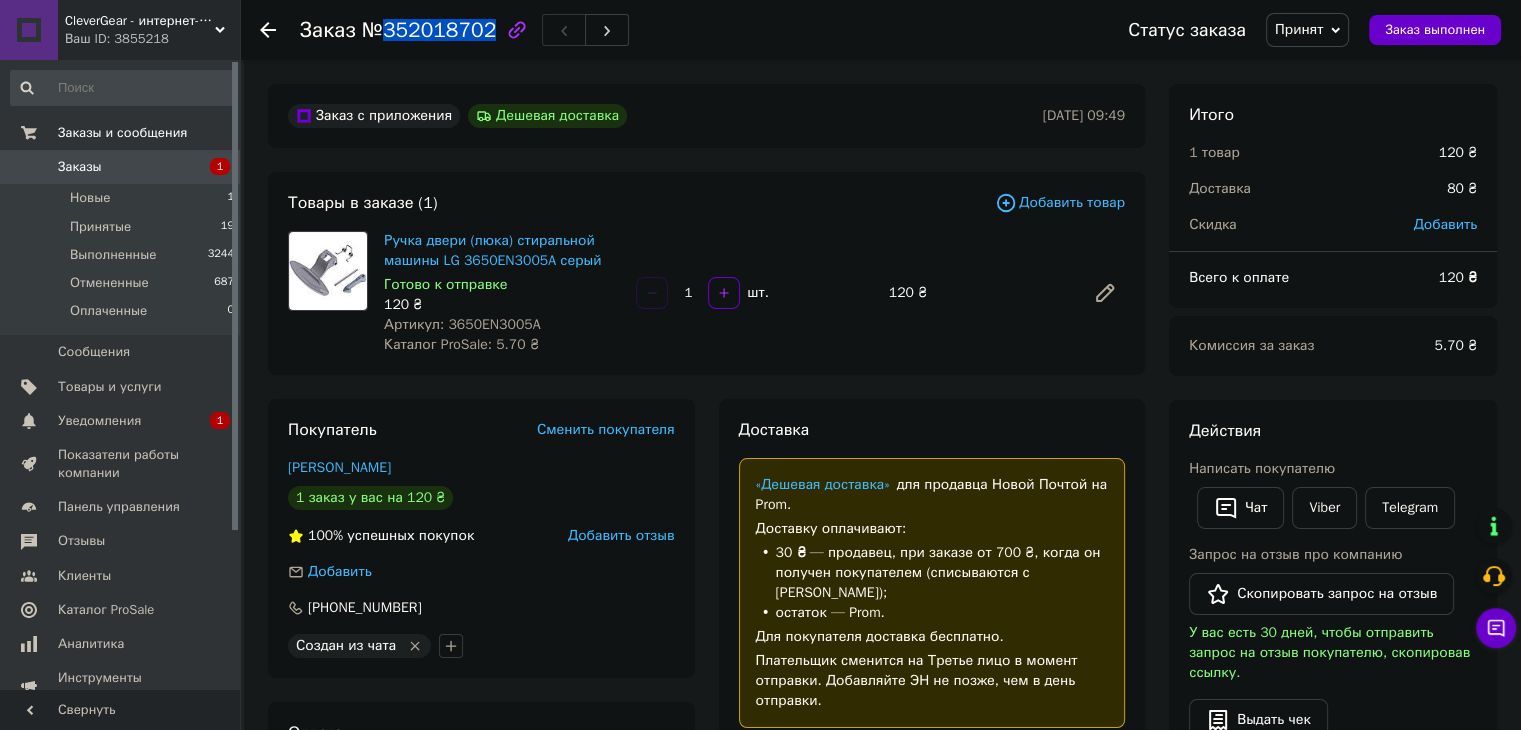 click on "№352018702" at bounding box center (429, 30) 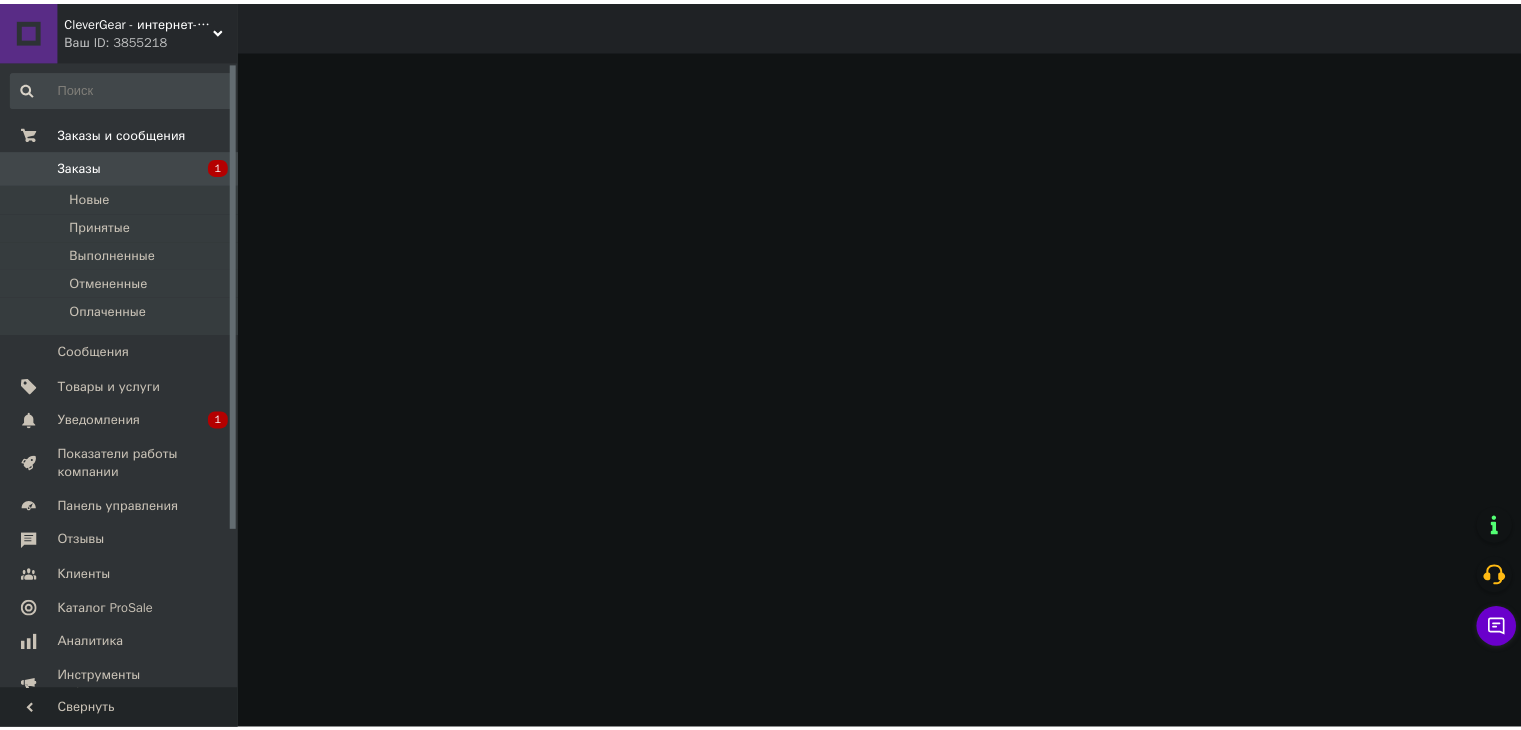 scroll, scrollTop: 0, scrollLeft: 0, axis: both 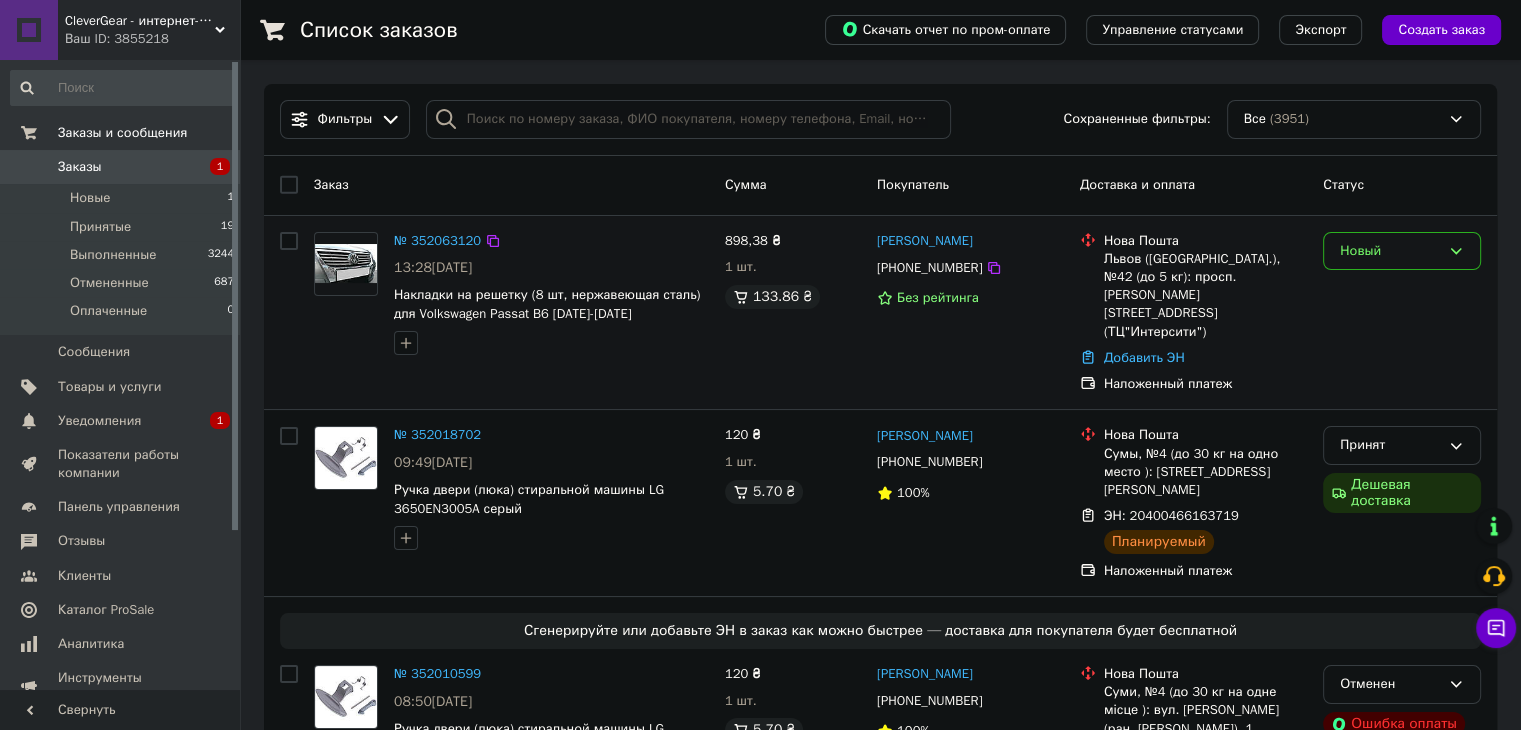 click on "Новый" at bounding box center (1390, 251) 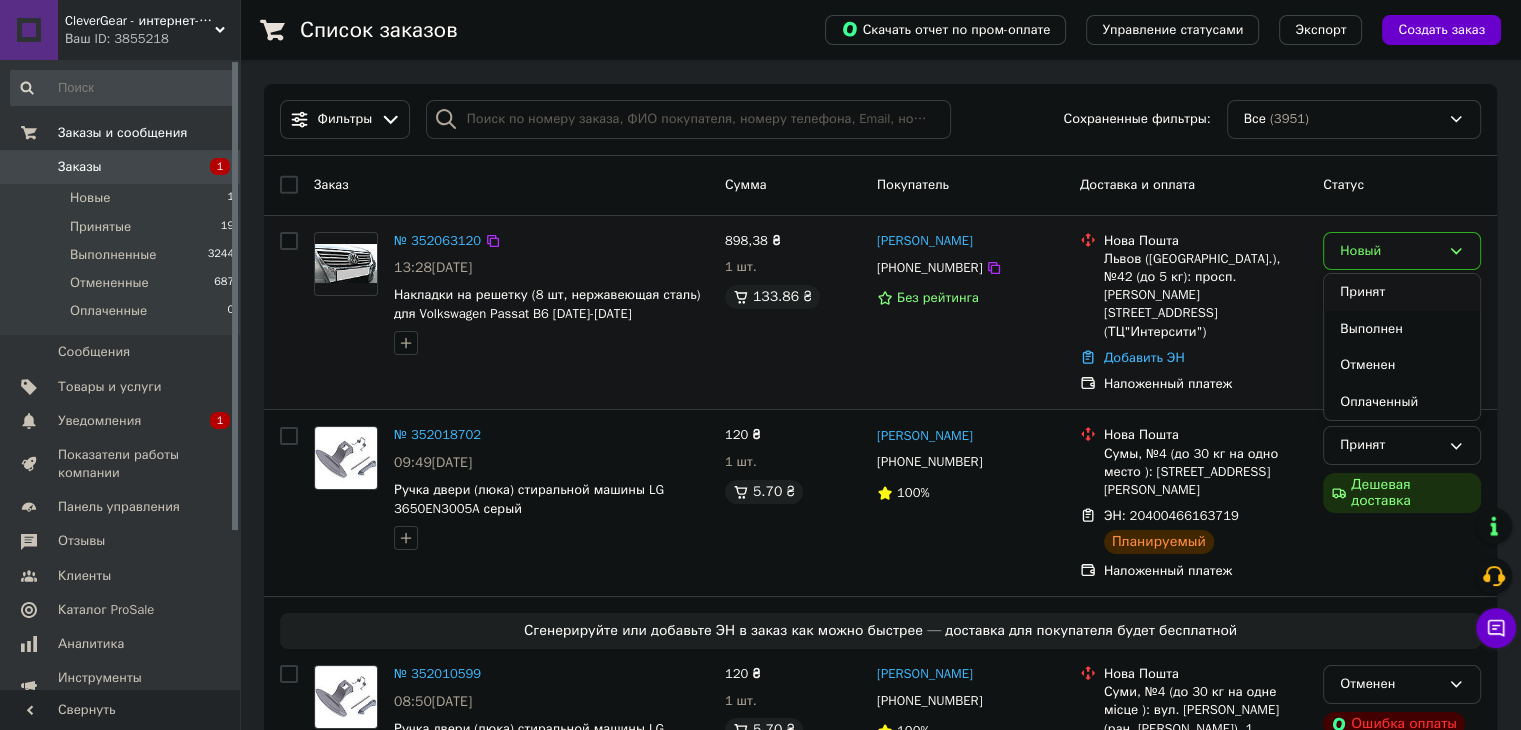 click on "Принят" at bounding box center [1402, 292] 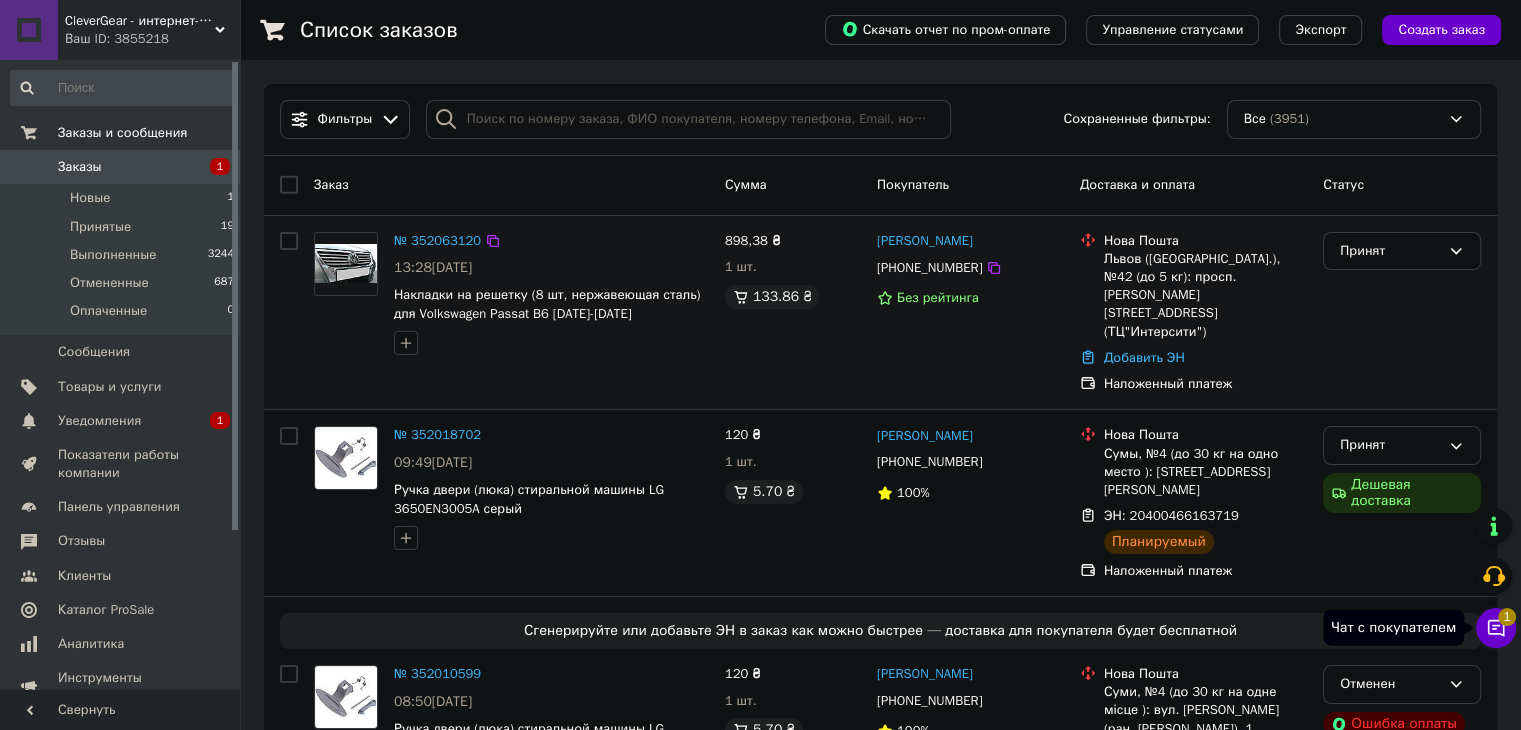 click 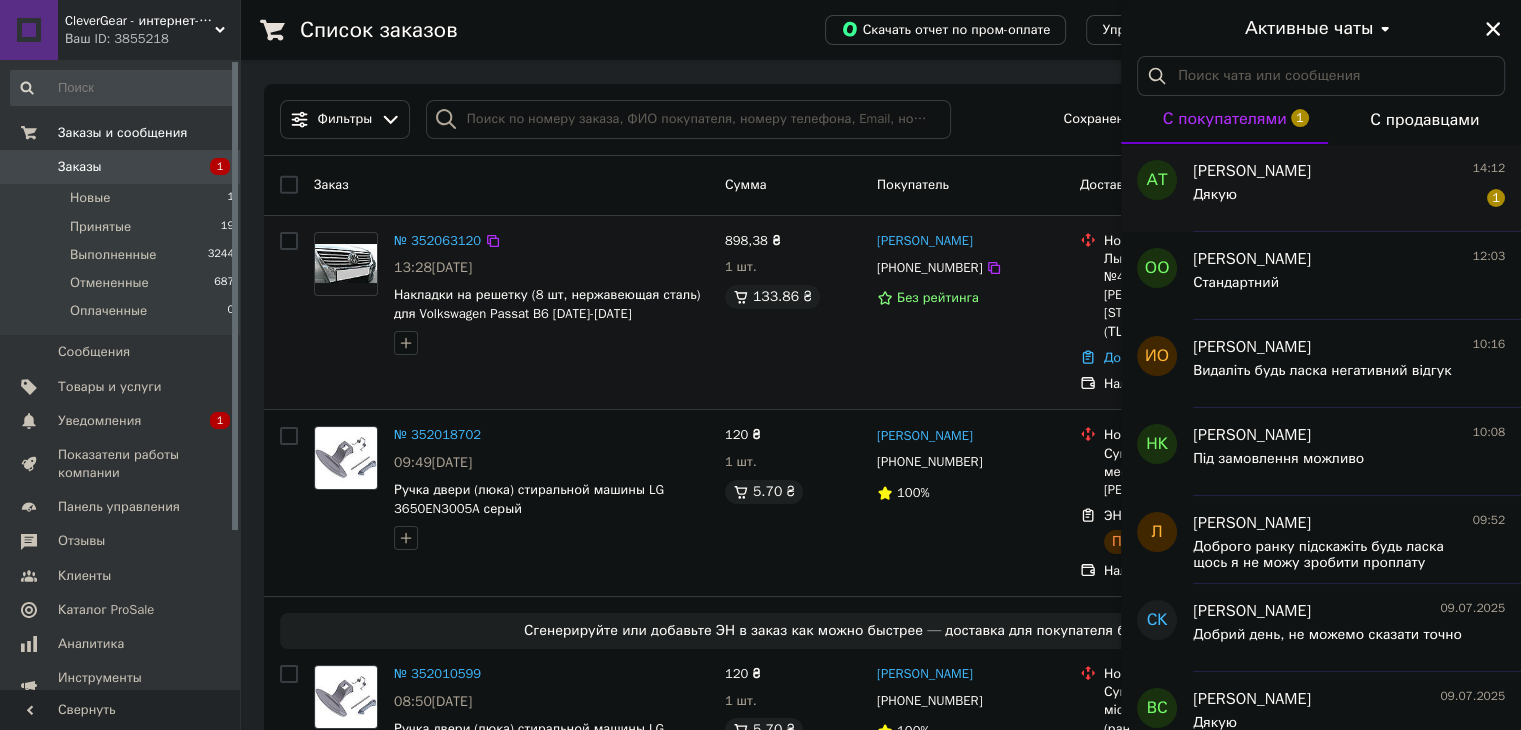click on "Дякую 1" at bounding box center (1349, 199) 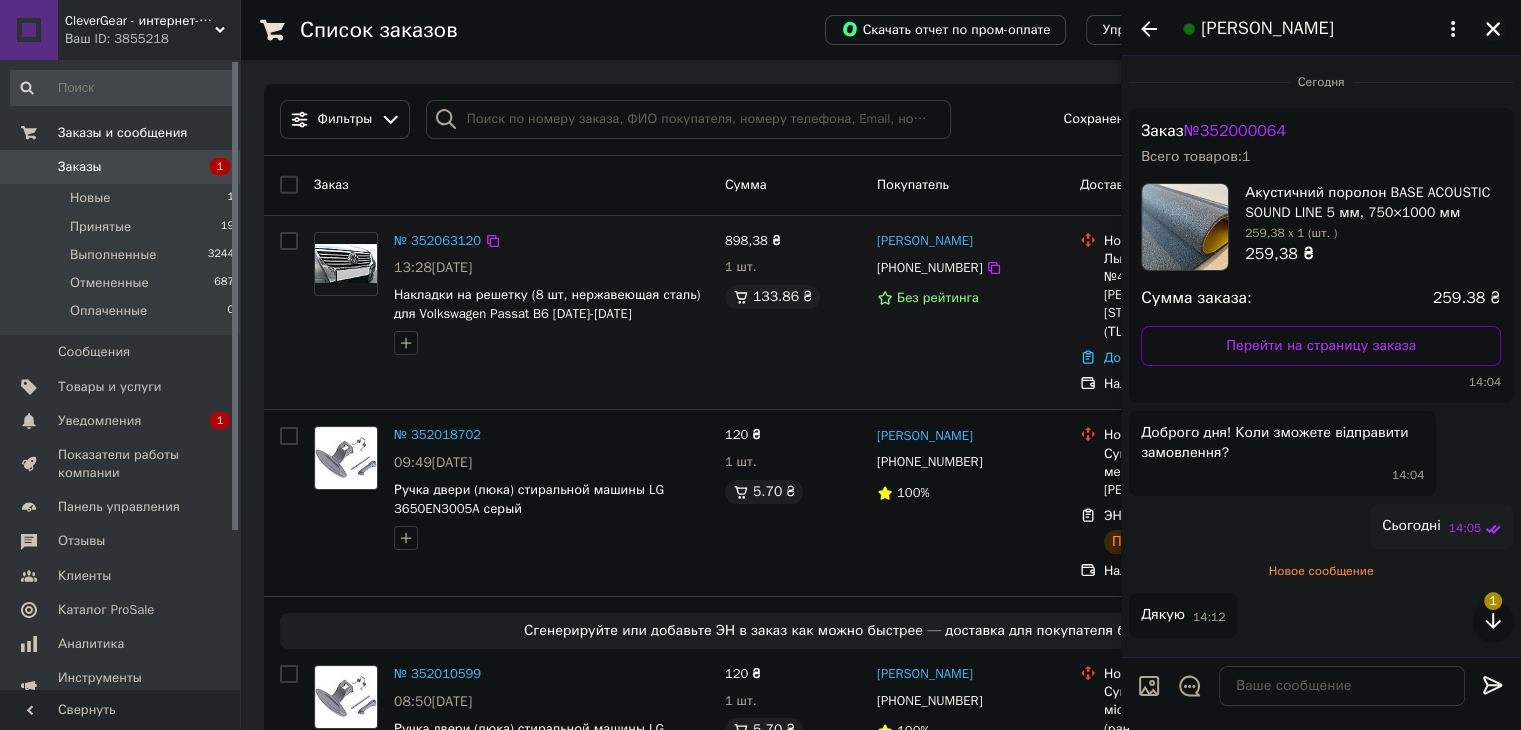 click 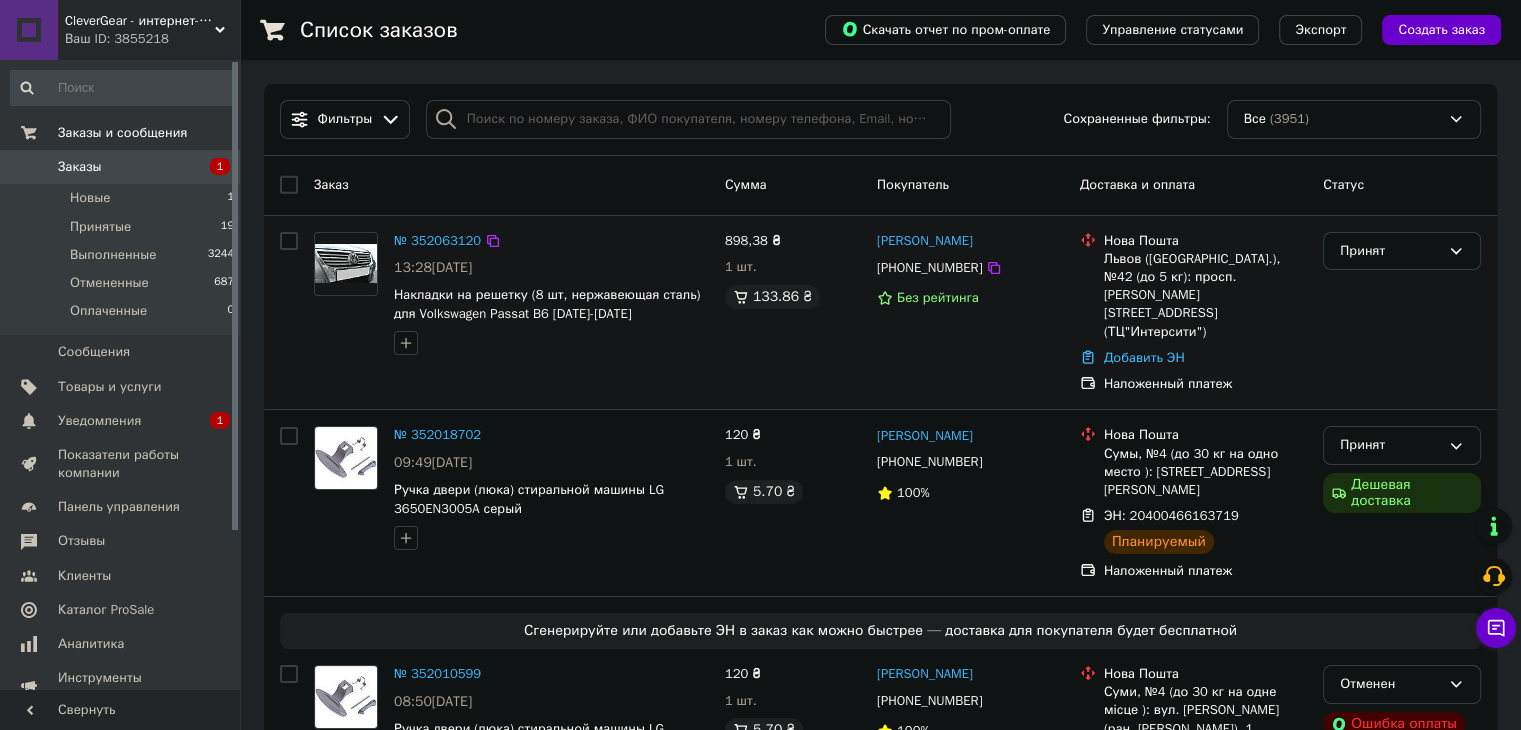 click on "Заказы" at bounding box center [121, 167] 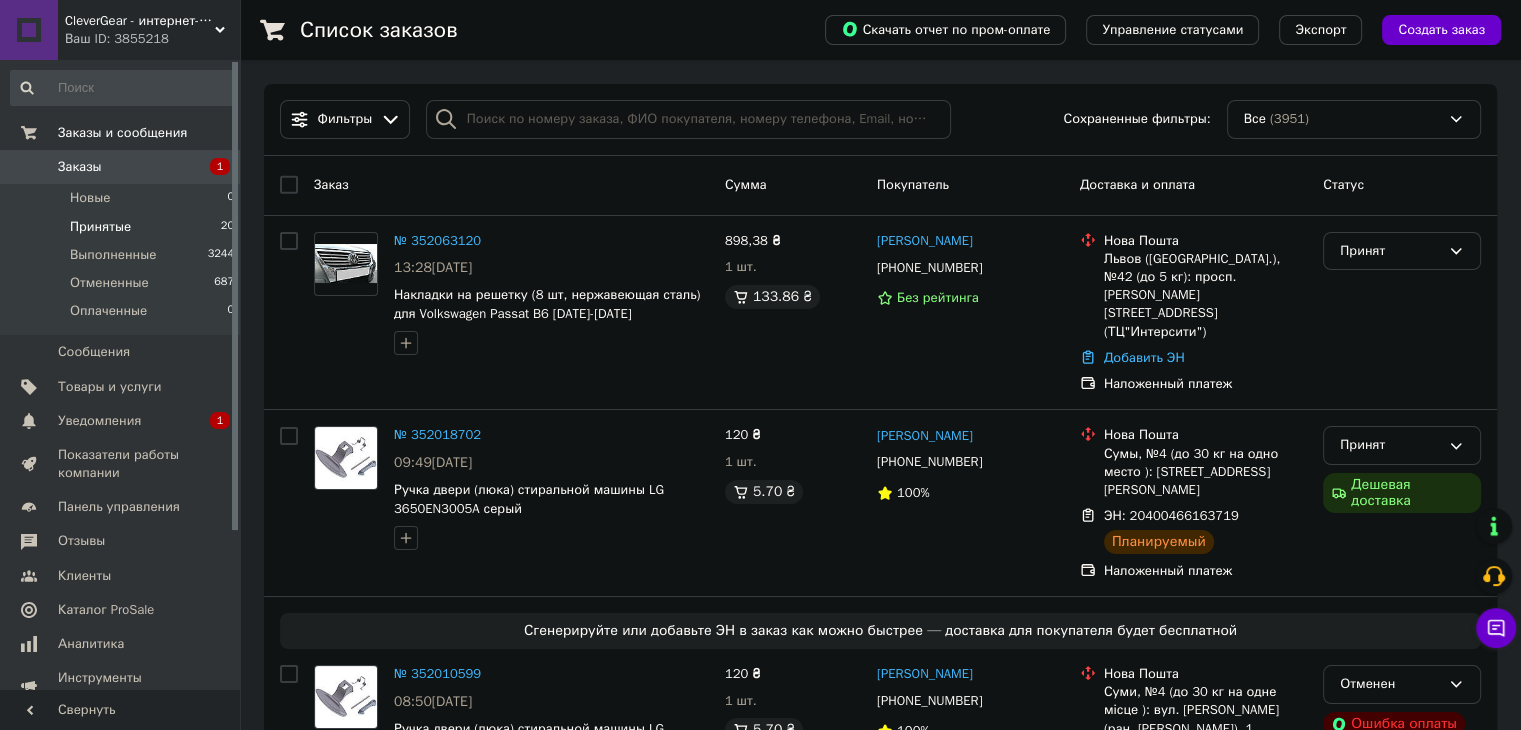 click on "Принятые 20" at bounding box center (123, 227) 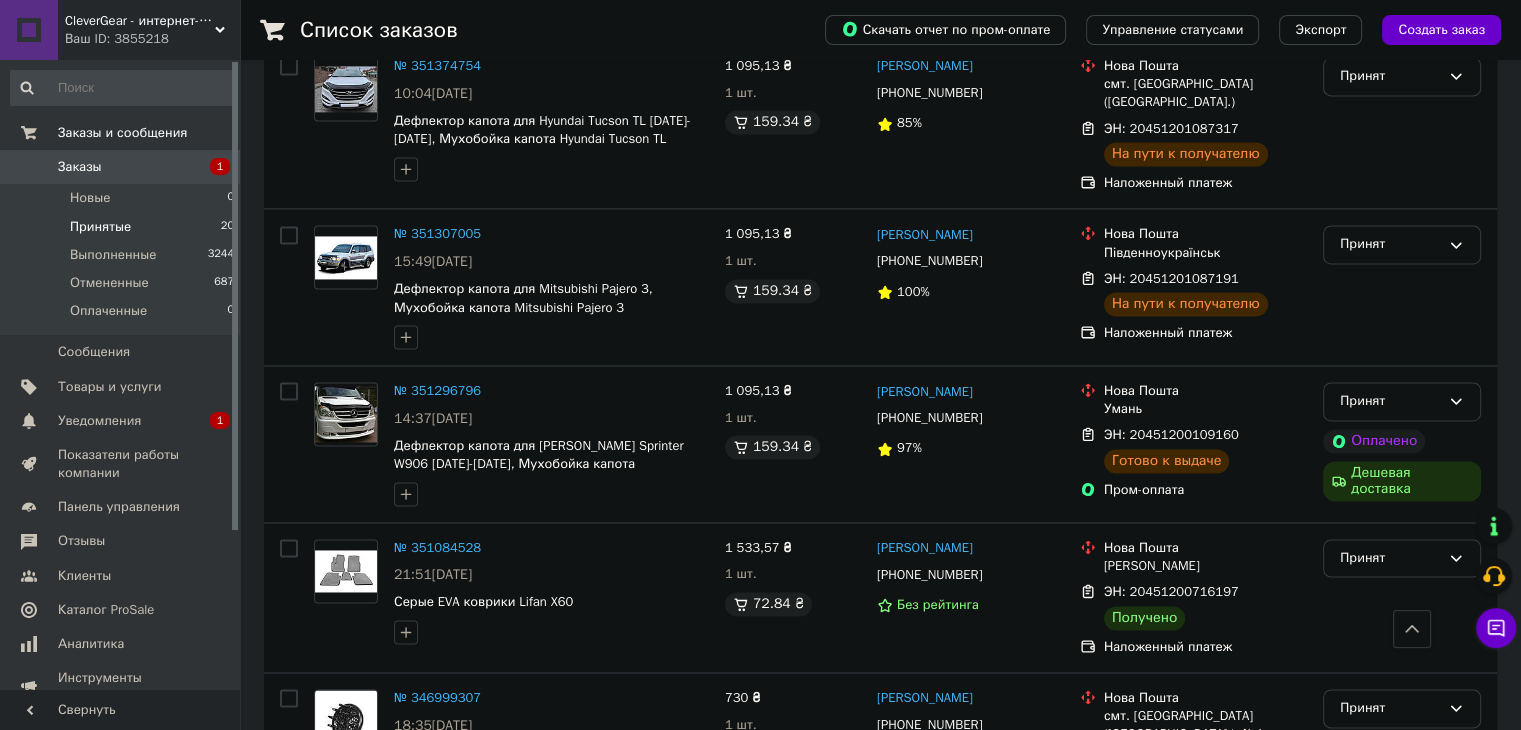 scroll, scrollTop: 3002, scrollLeft: 0, axis: vertical 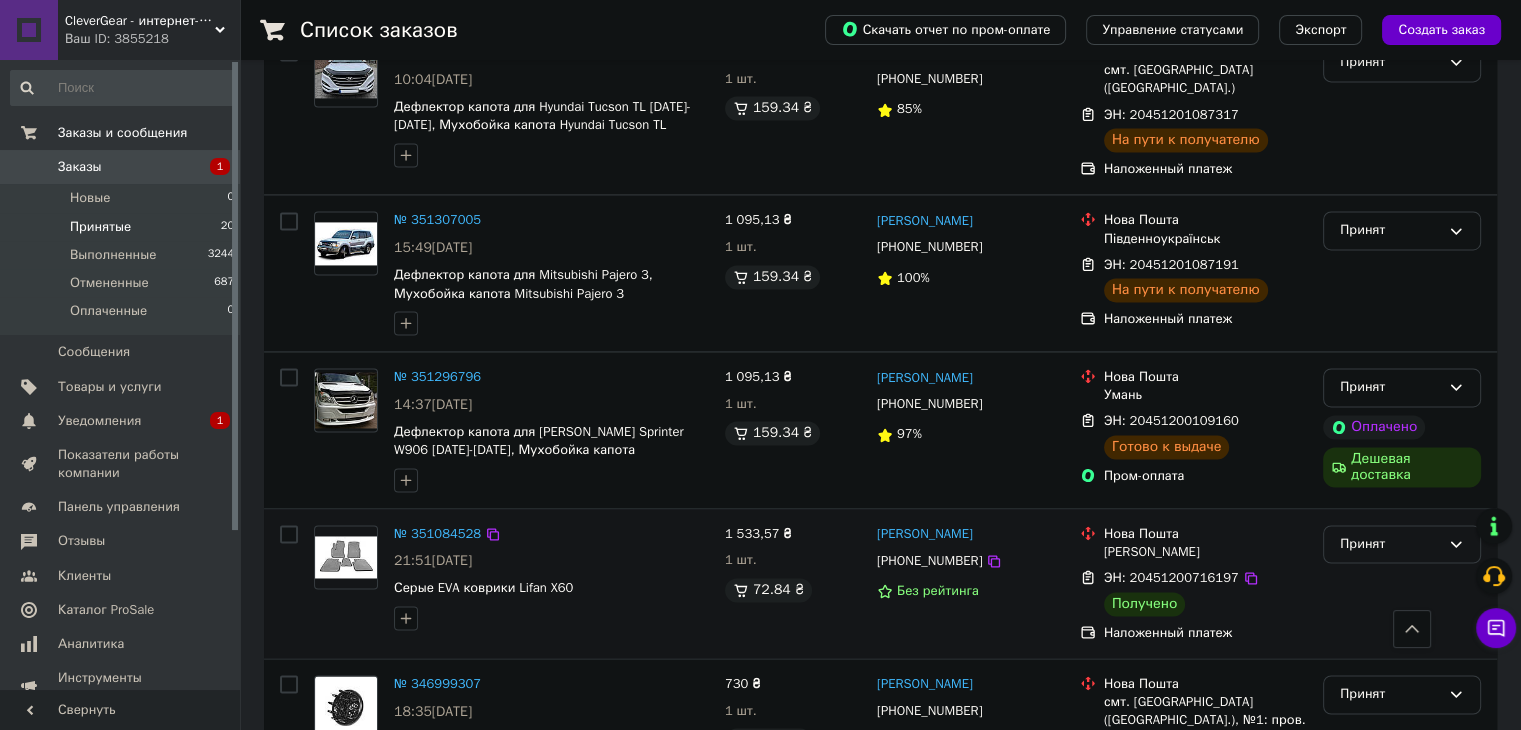click on "Принят" at bounding box center (1390, 544) 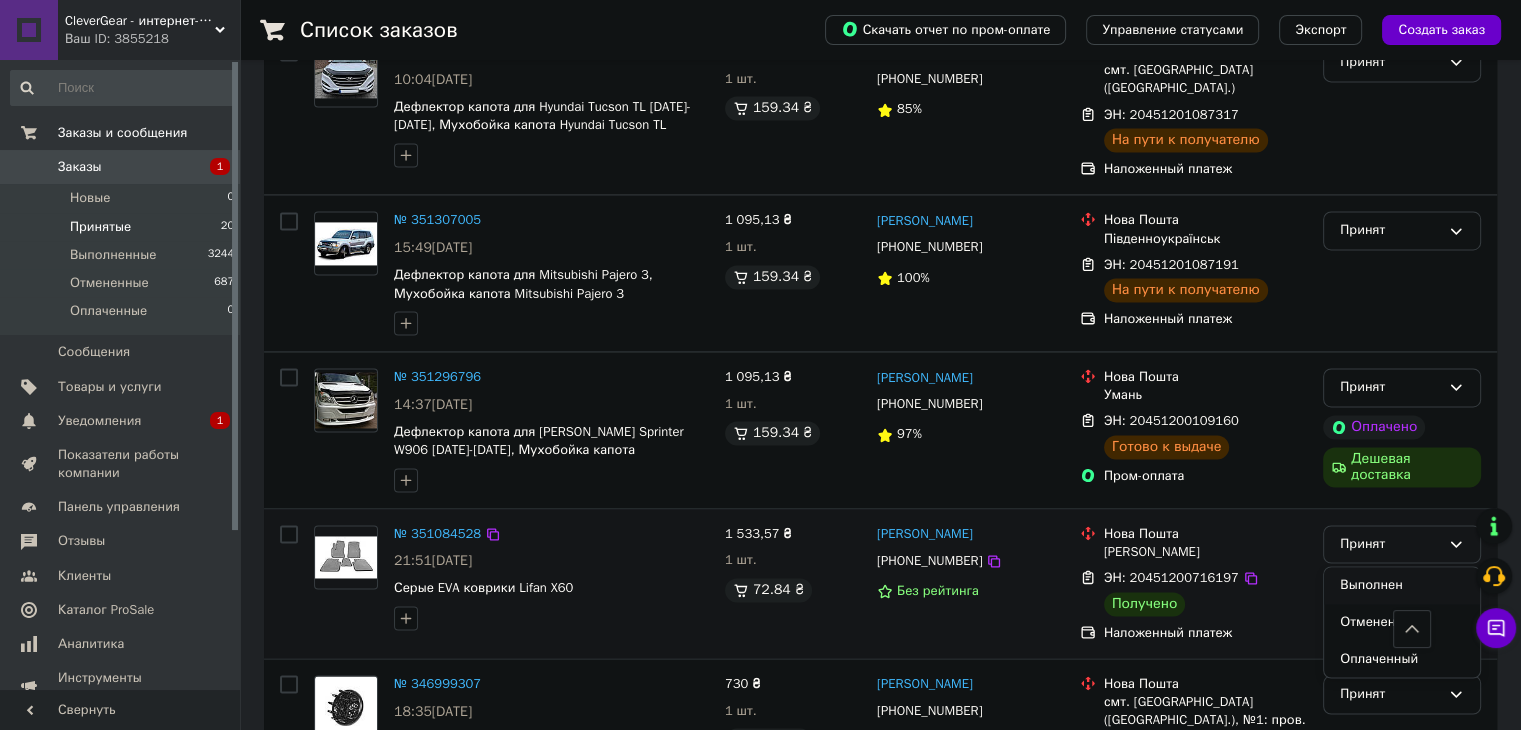 click on "Выполнен" at bounding box center [1402, 585] 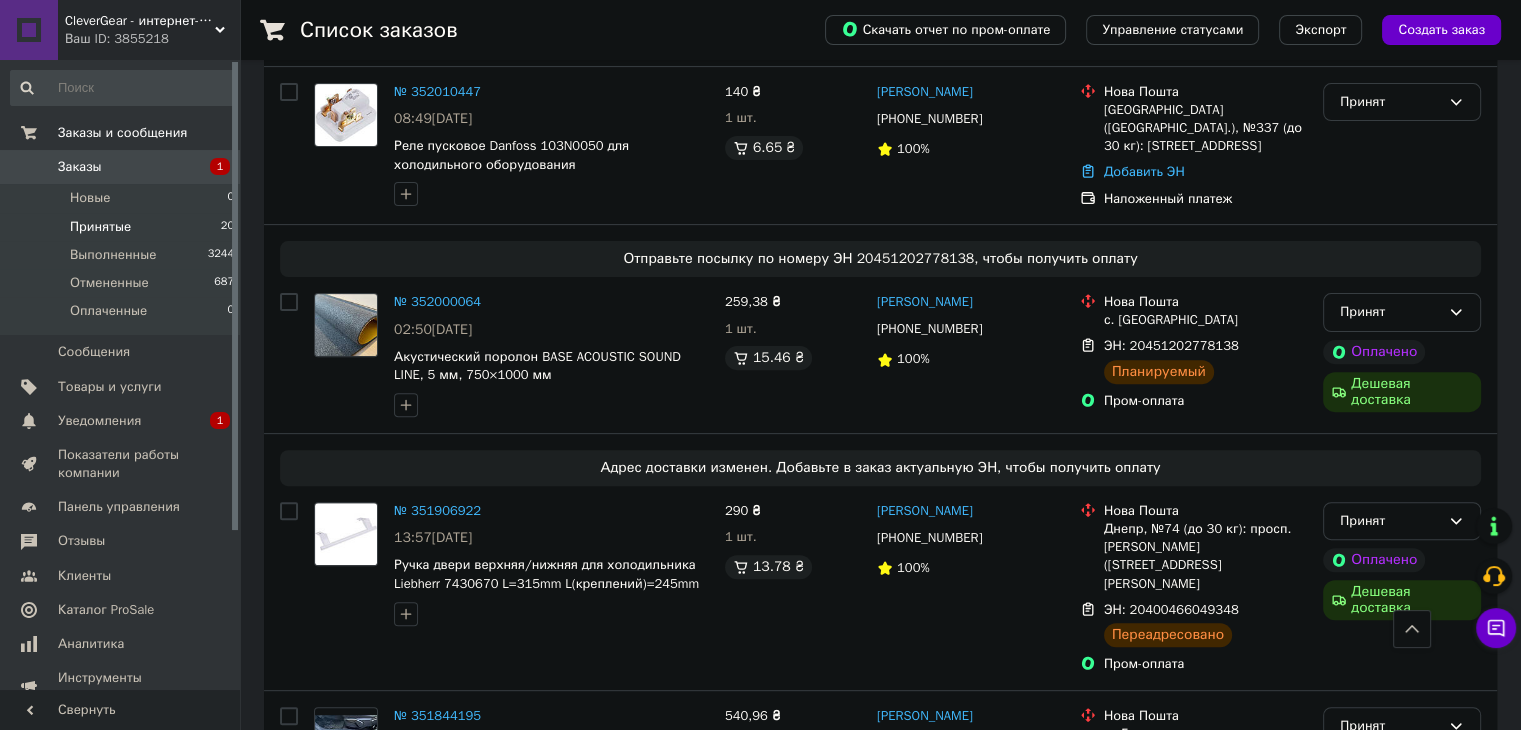 scroll, scrollTop: 202, scrollLeft: 0, axis: vertical 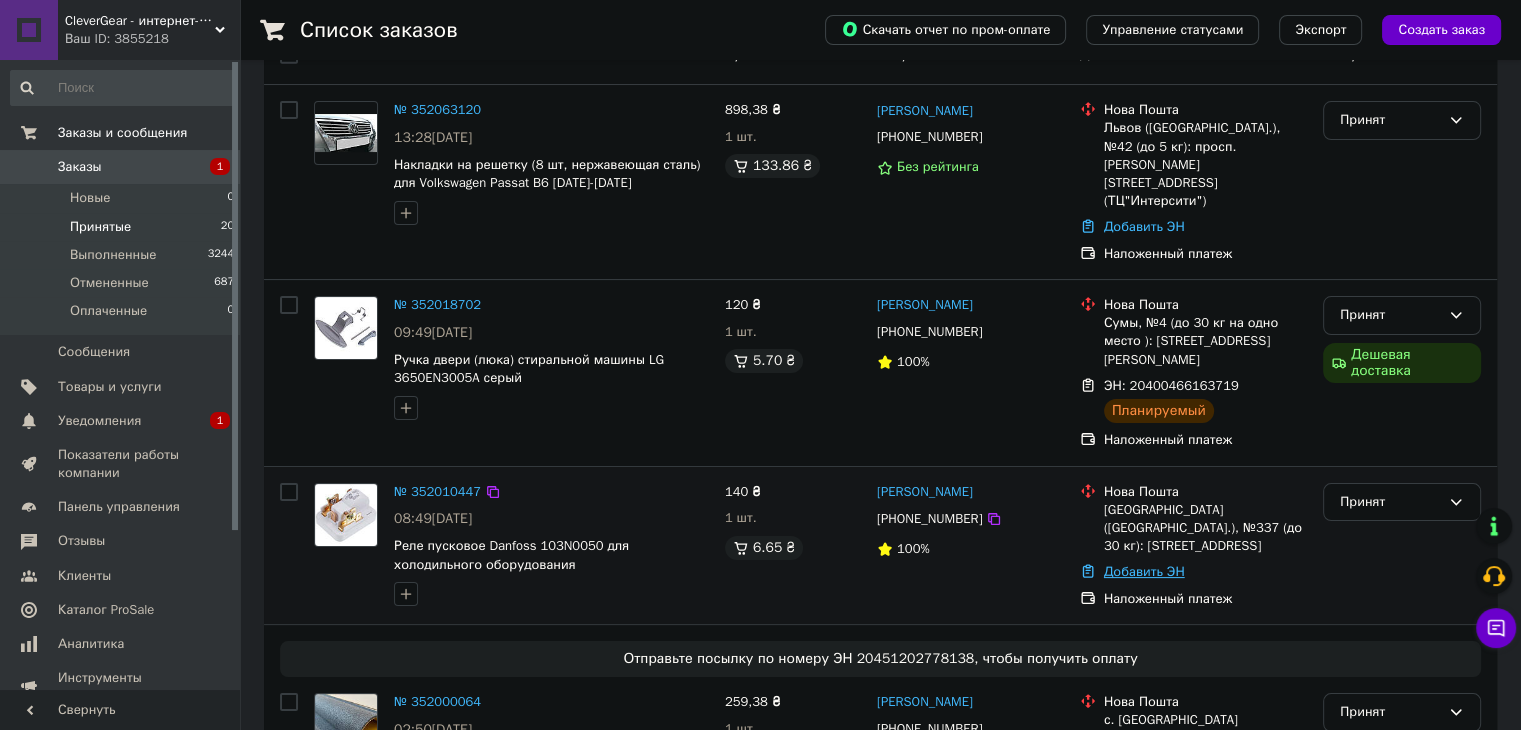 click on "Добавить ЭН" at bounding box center (1144, 571) 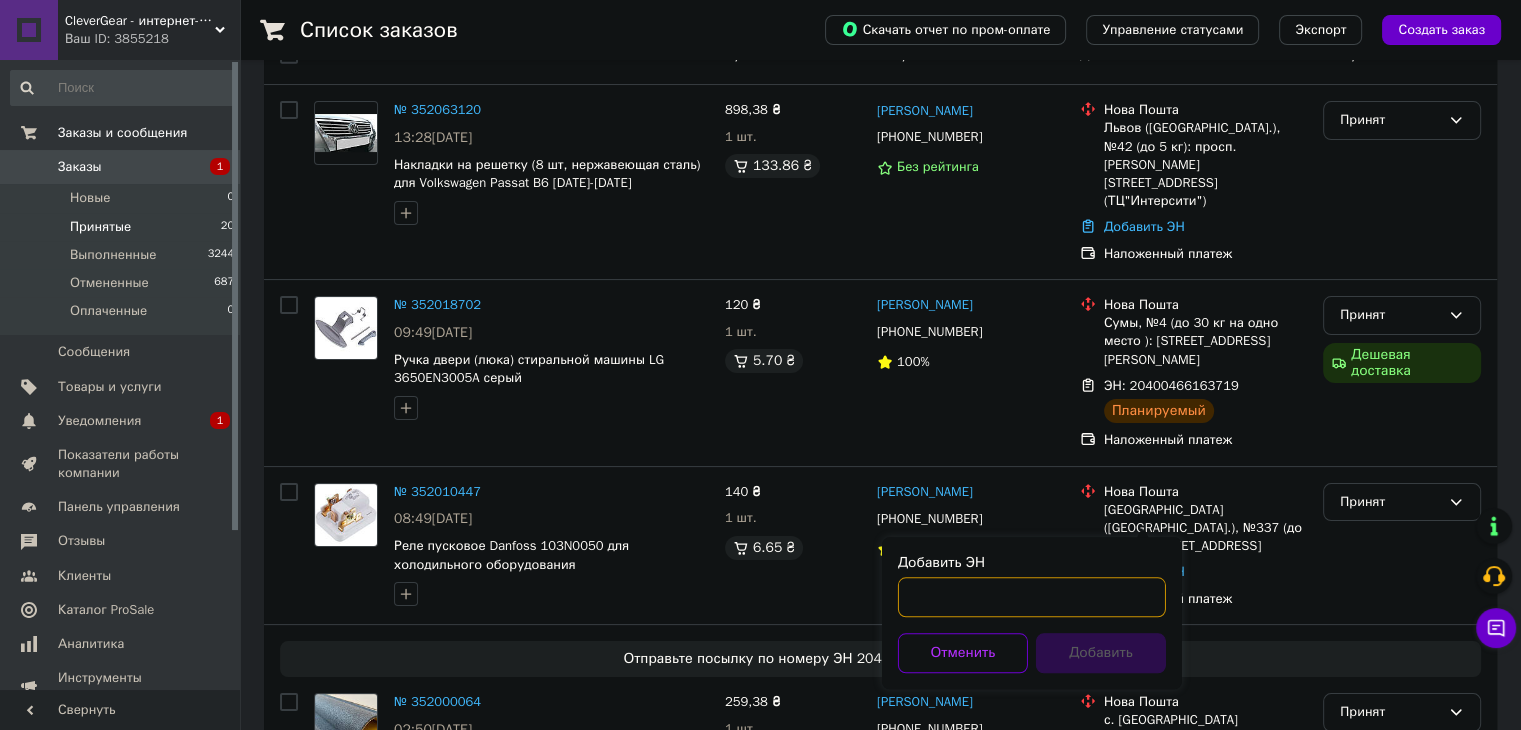 click on "Добавить ЭН" at bounding box center (1032, 597) 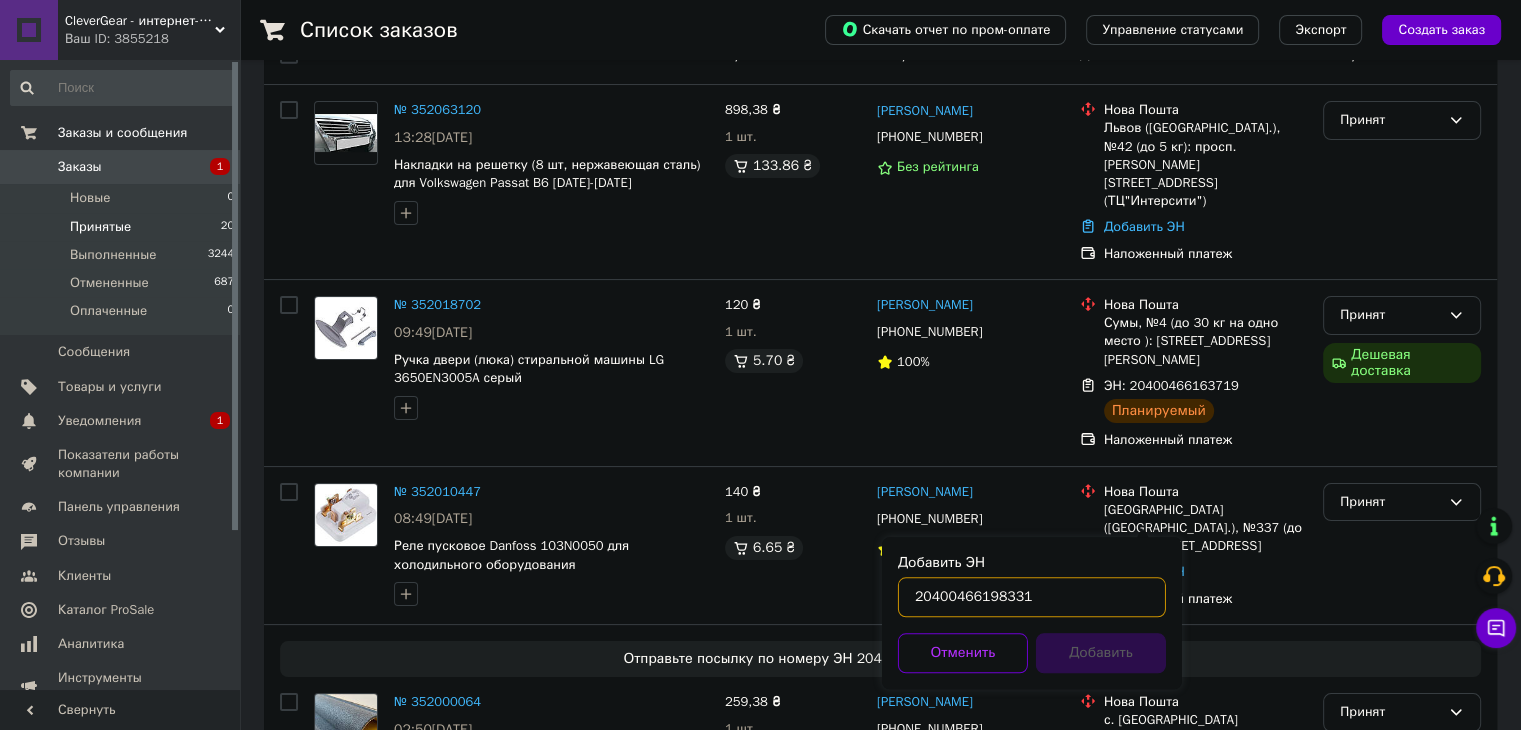 type on "20400466198331" 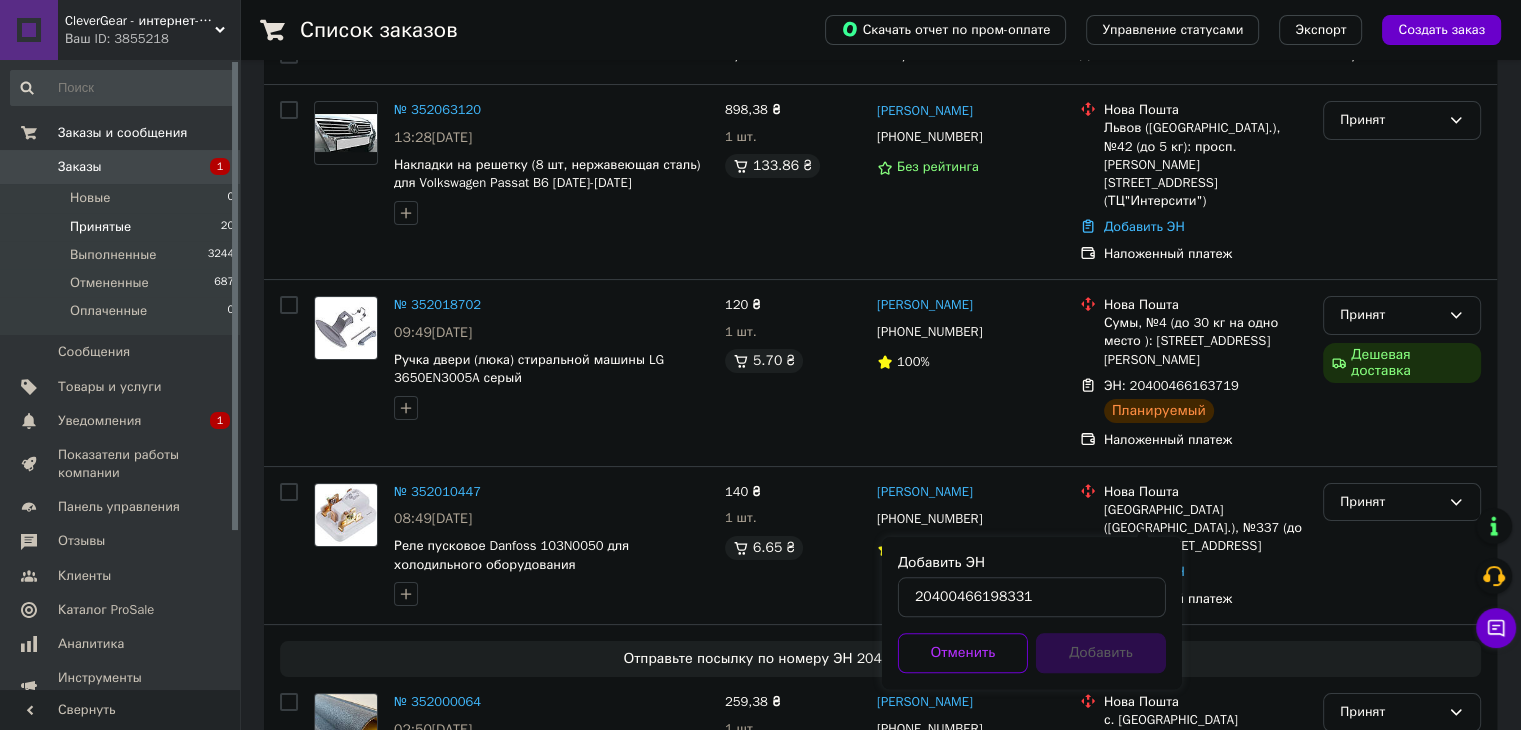click on "Добавить" at bounding box center [1101, 653] 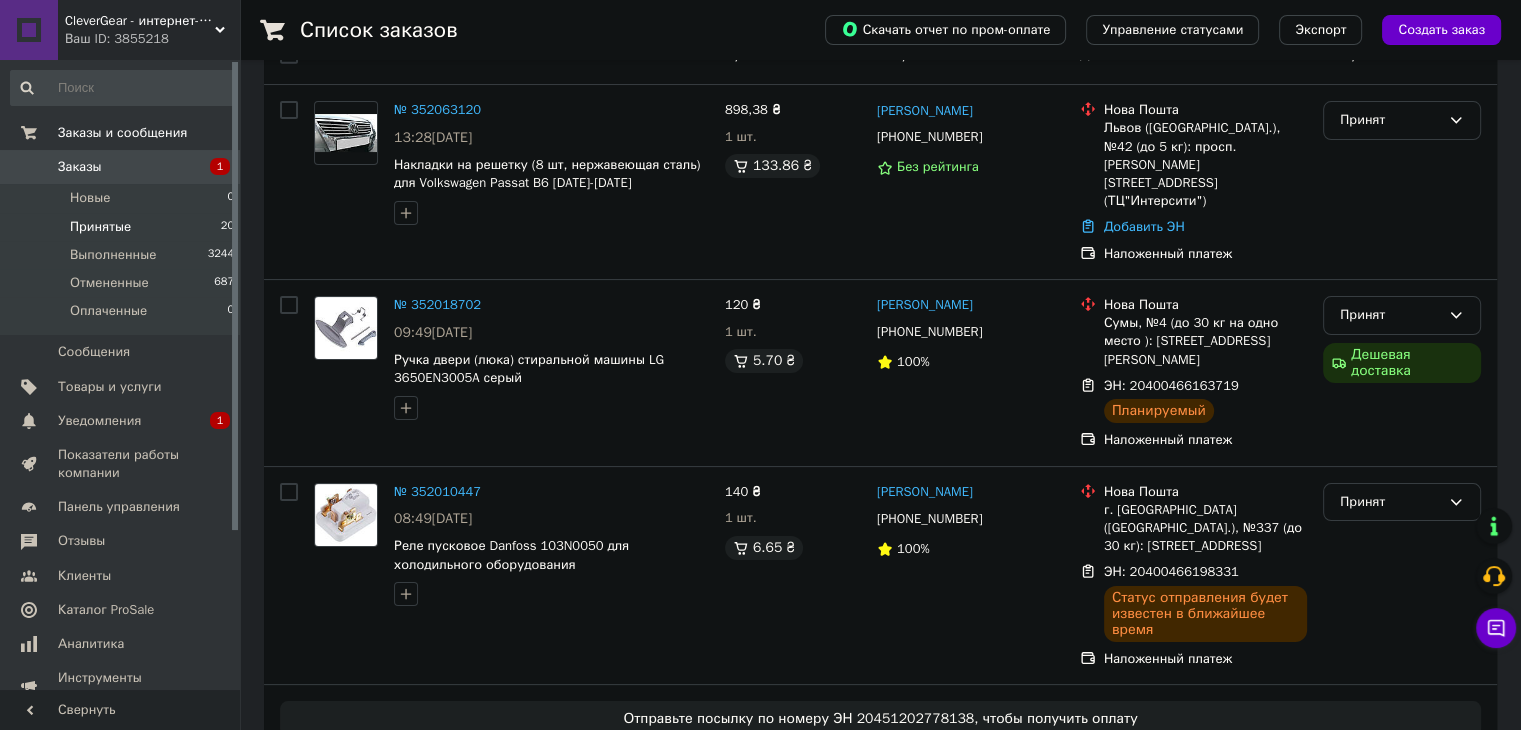click on "Заказы 1" at bounding box center [123, 167] 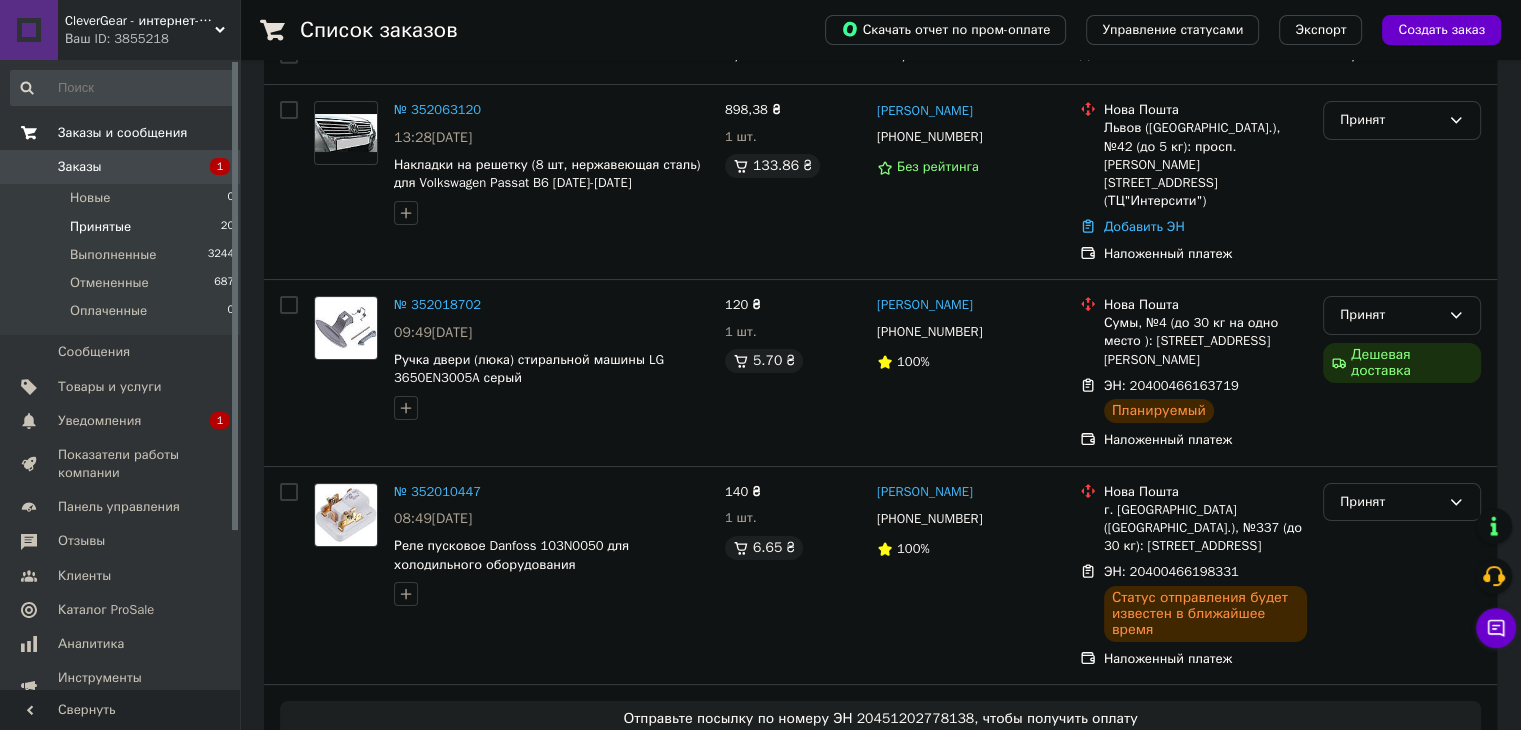 scroll, scrollTop: 0, scrollLeft: 0, axis: both 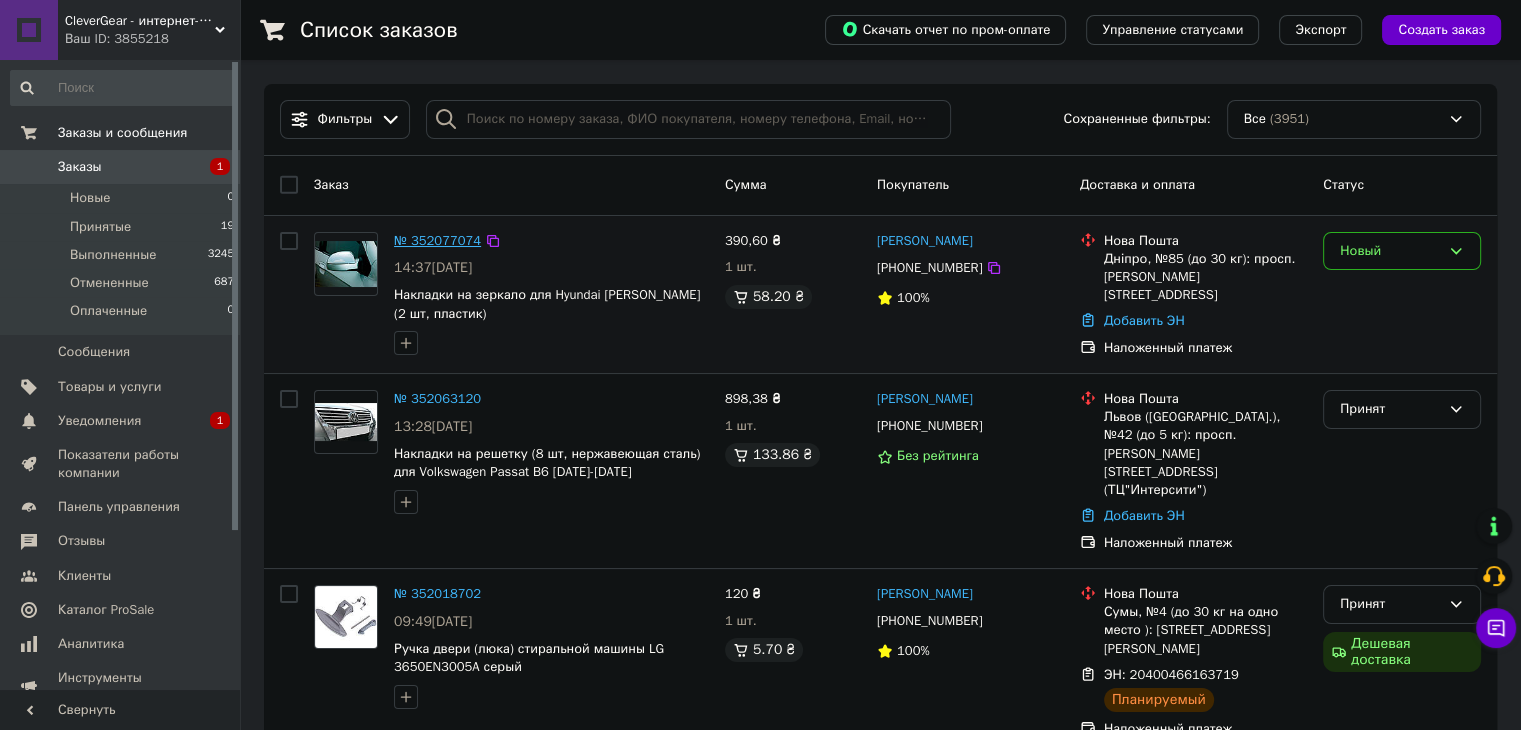 click on "№ 352077074" at bounding box center (437, 240) 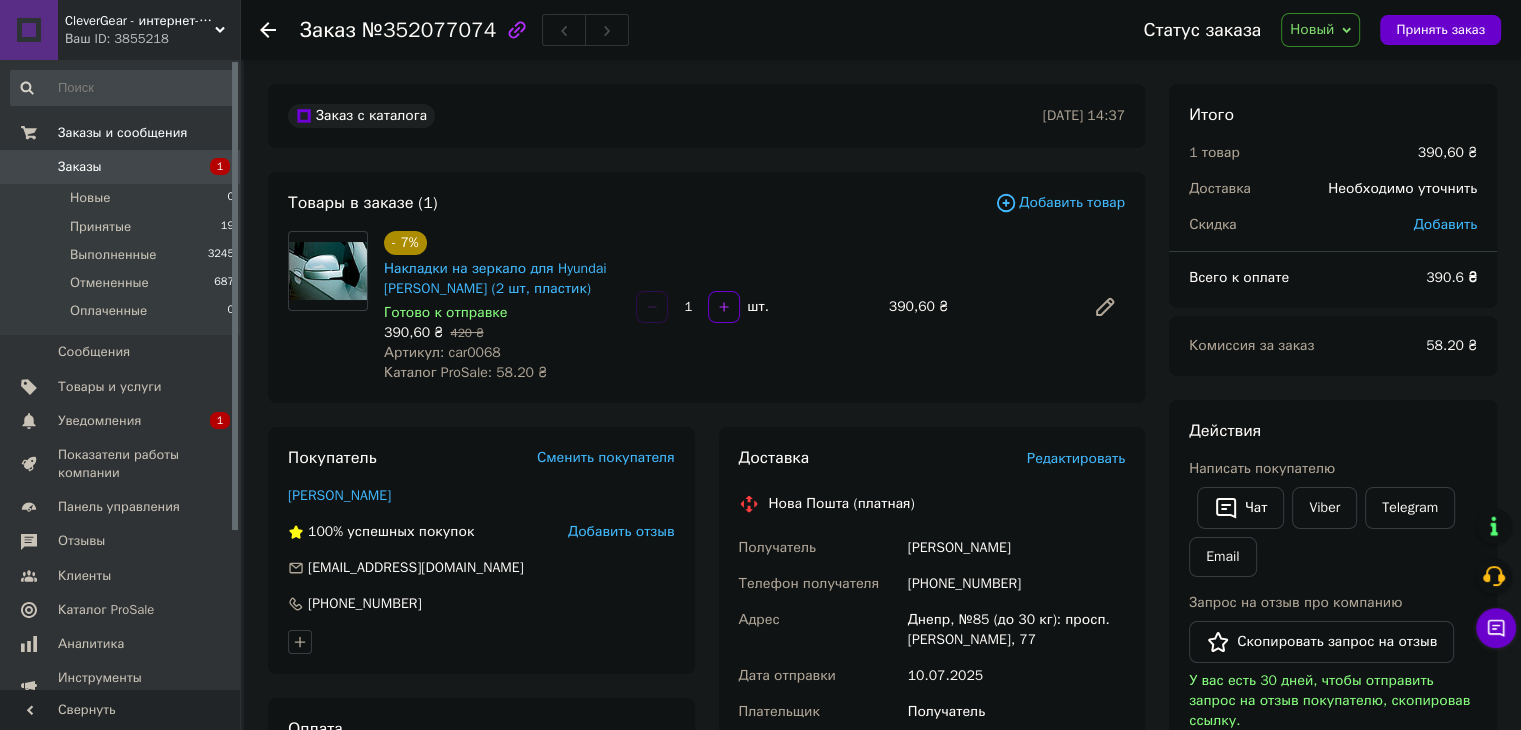 click on "Артикул: car0068" at bounding box center [442, 352] 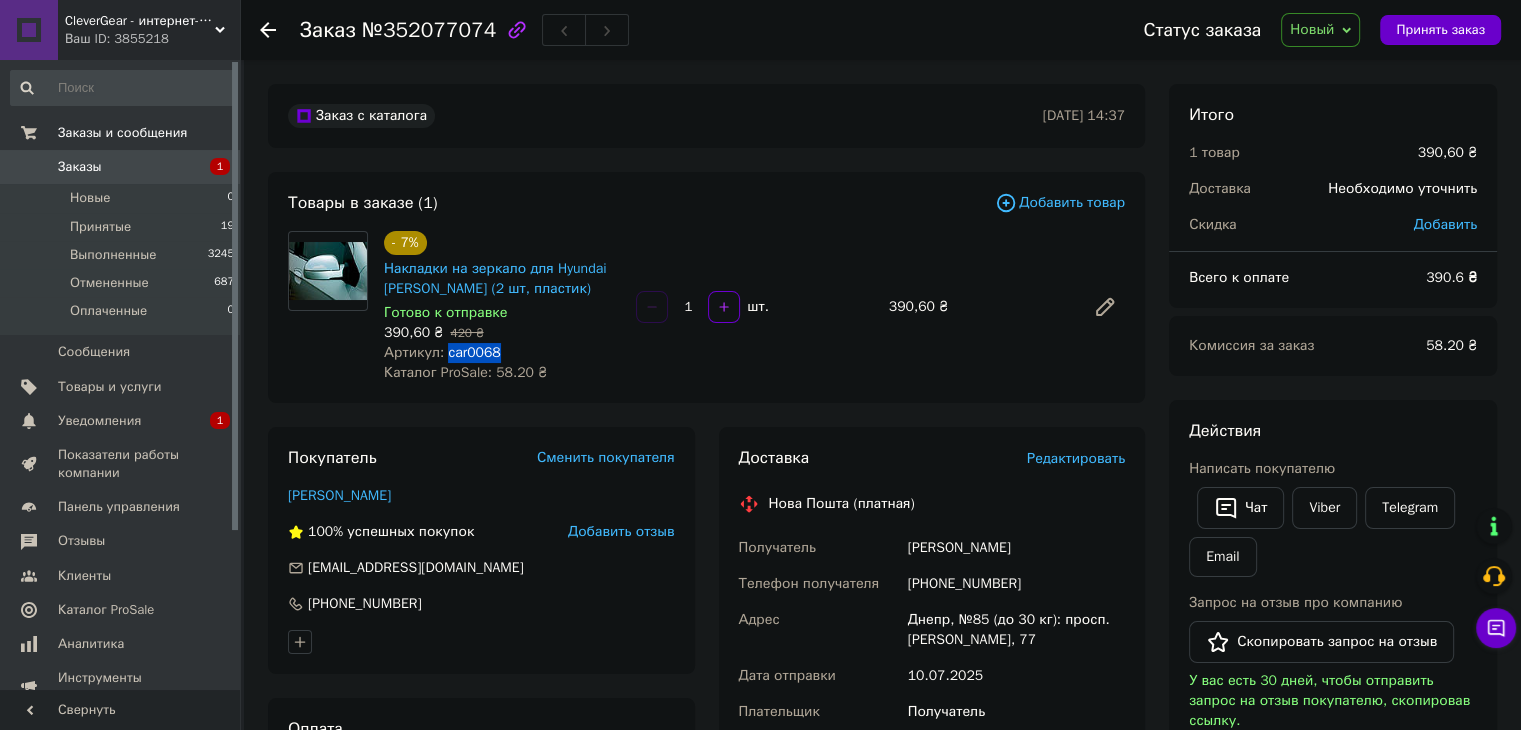 click on "Артикул: car0068" at bounding box center (442, 352) 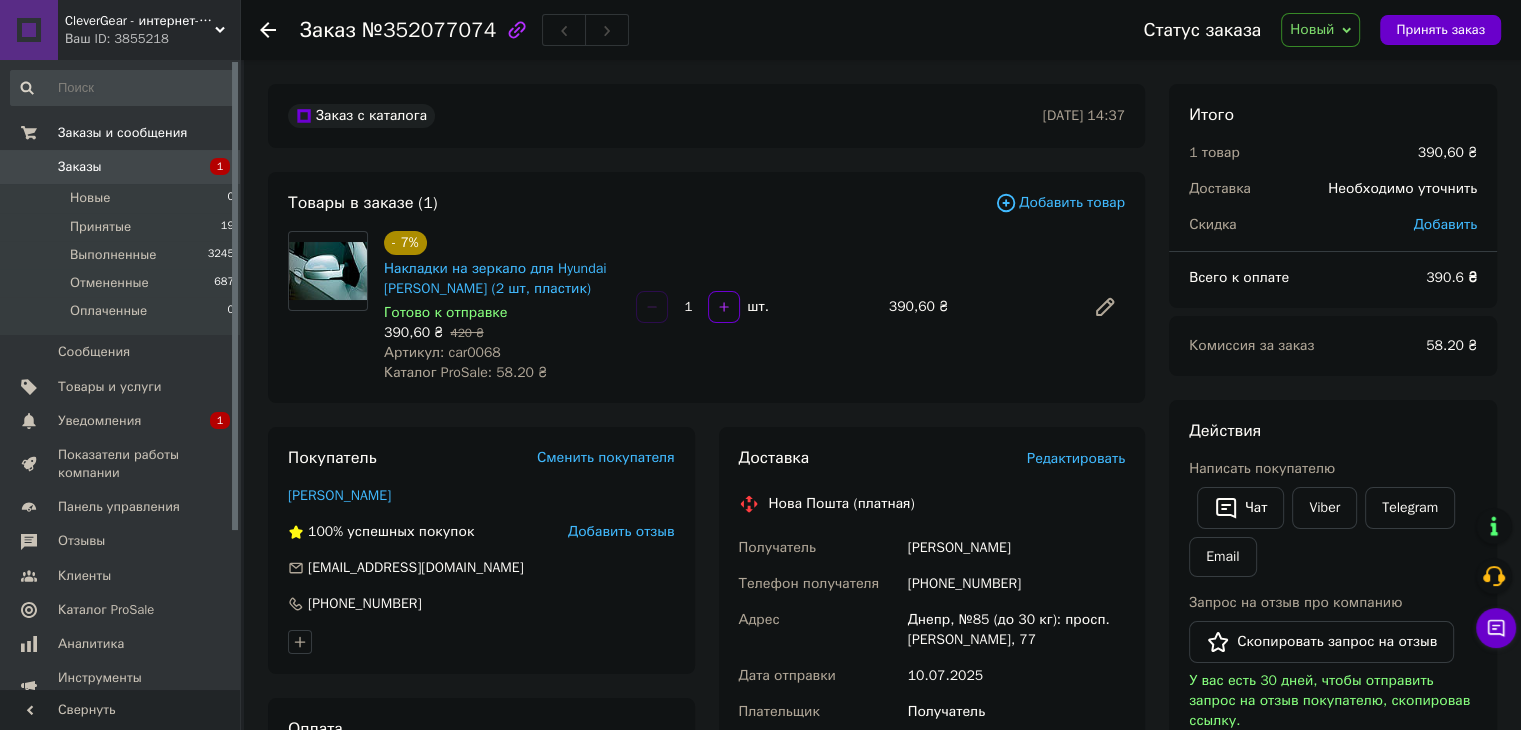 click on "[PERSON_NAME]" at bounding box center [1016, 548] 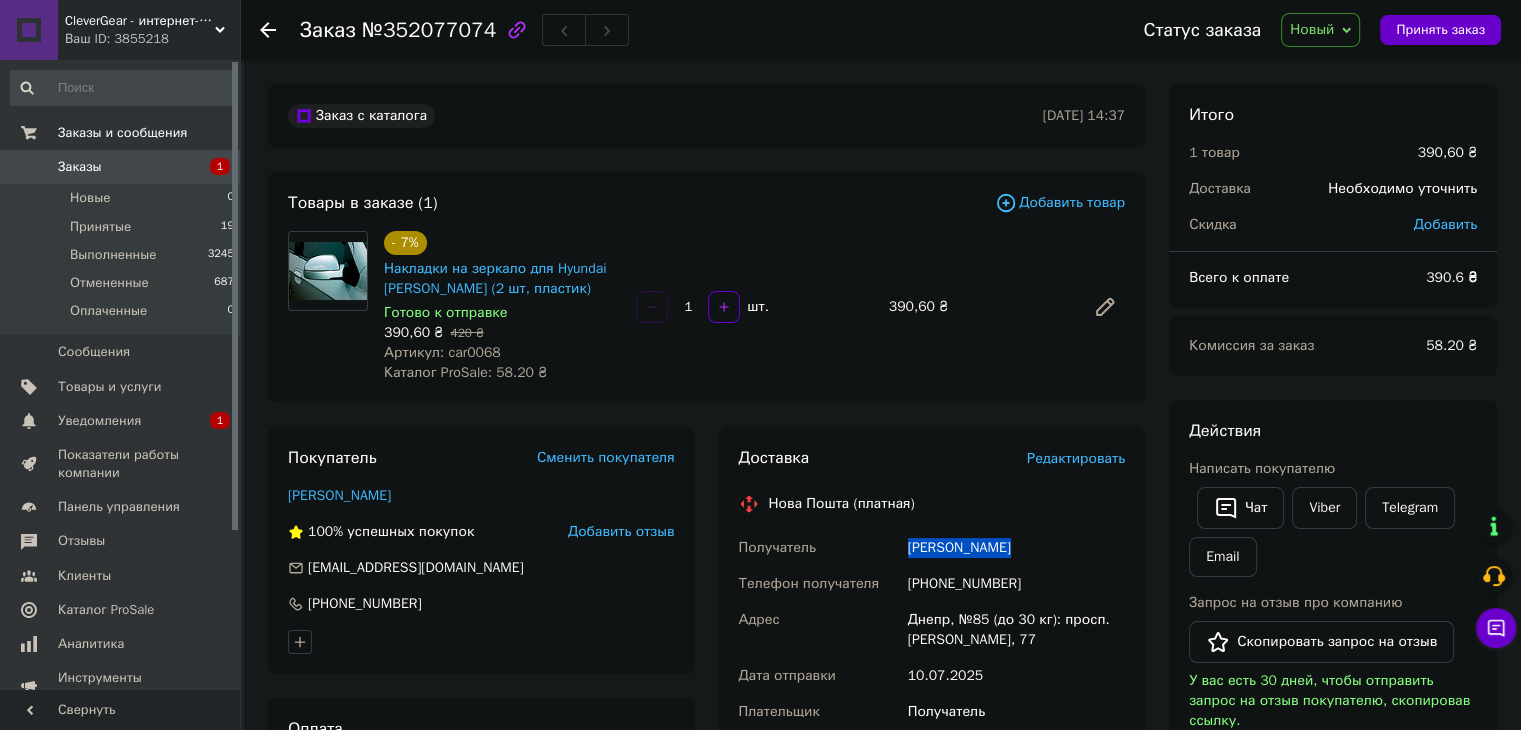 click on "[PERSON_NAME]" at bounding box center [1016, 548] 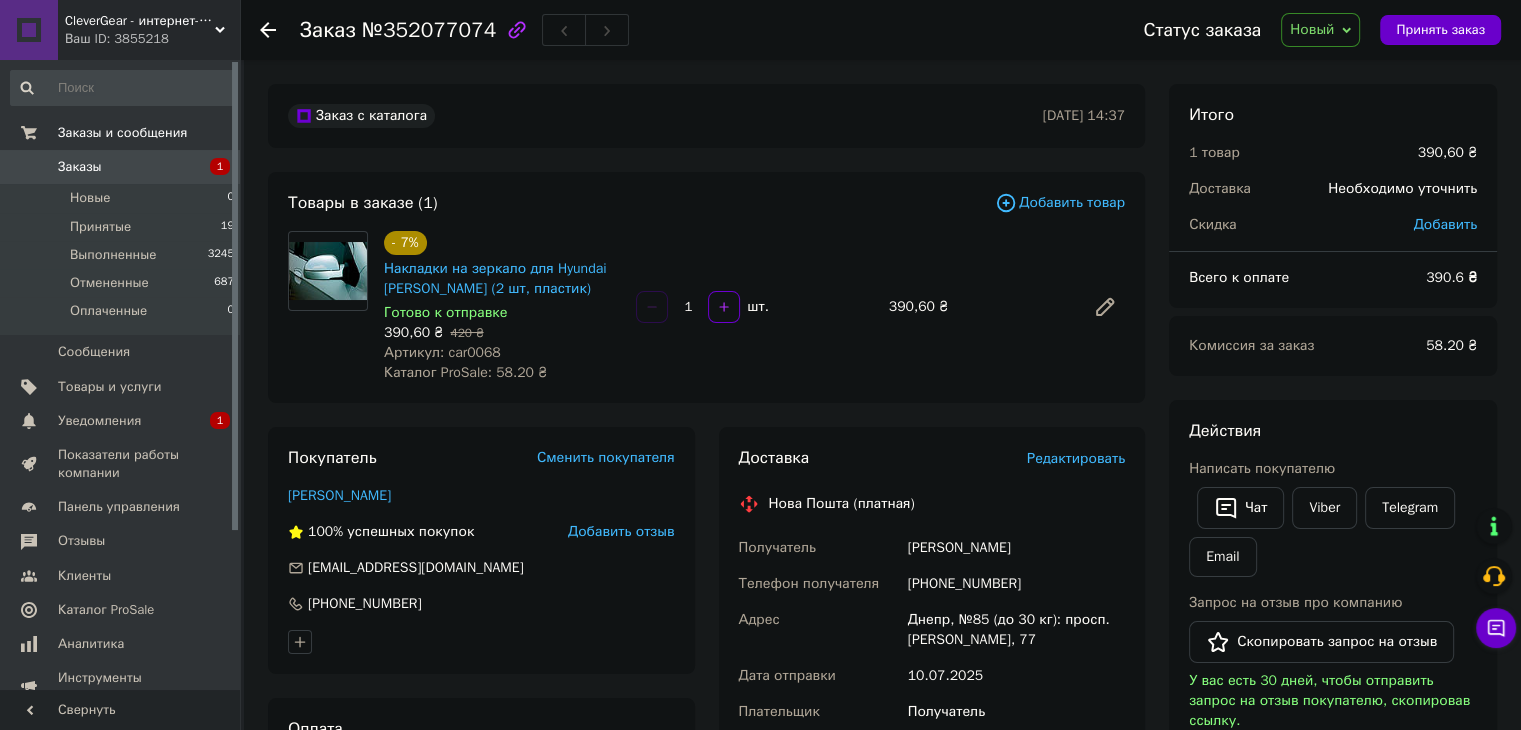 click on "[PHONE_NUMBER]" at bounding box center [1016, 584] 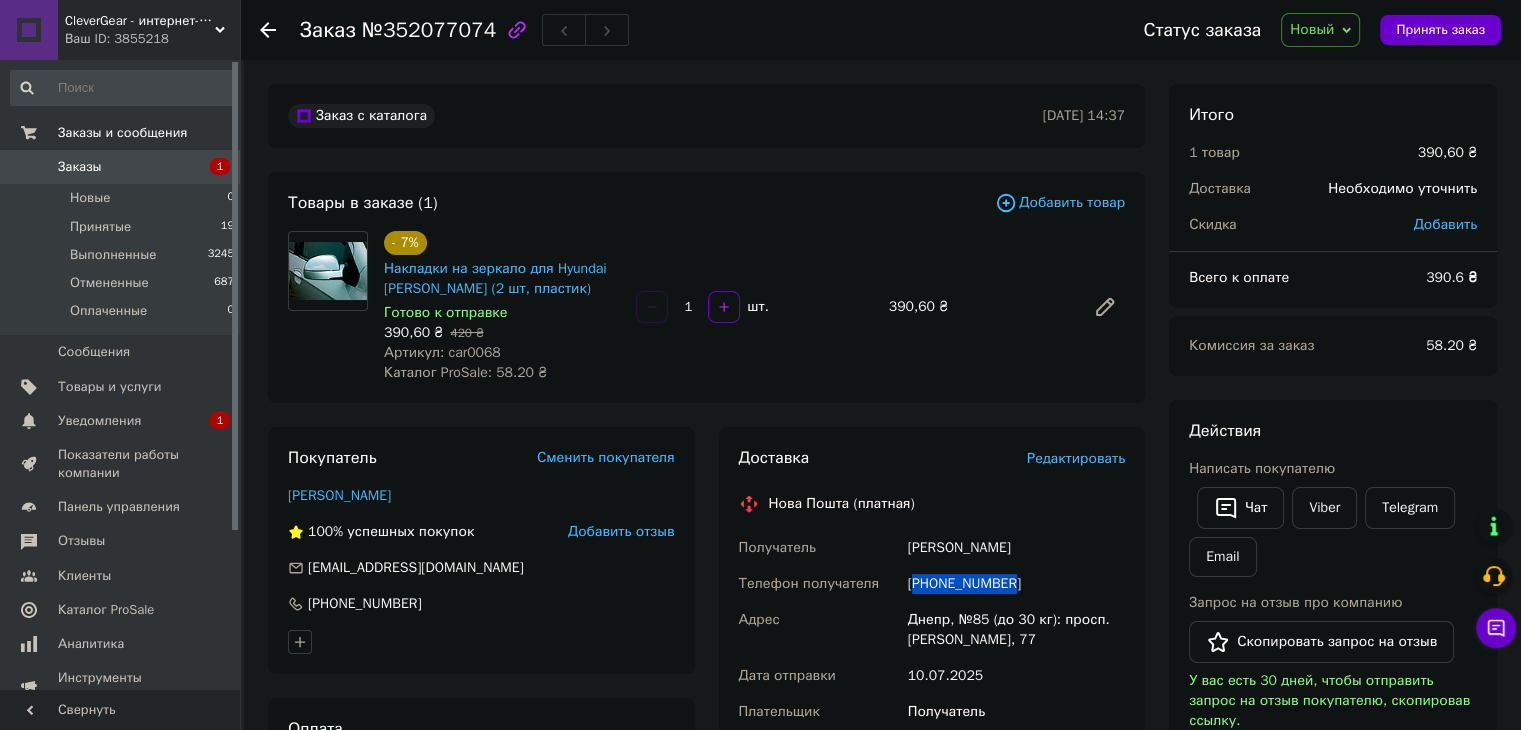 click on "[PHONE_NUMBER]" at bounding box center (1016, 584) 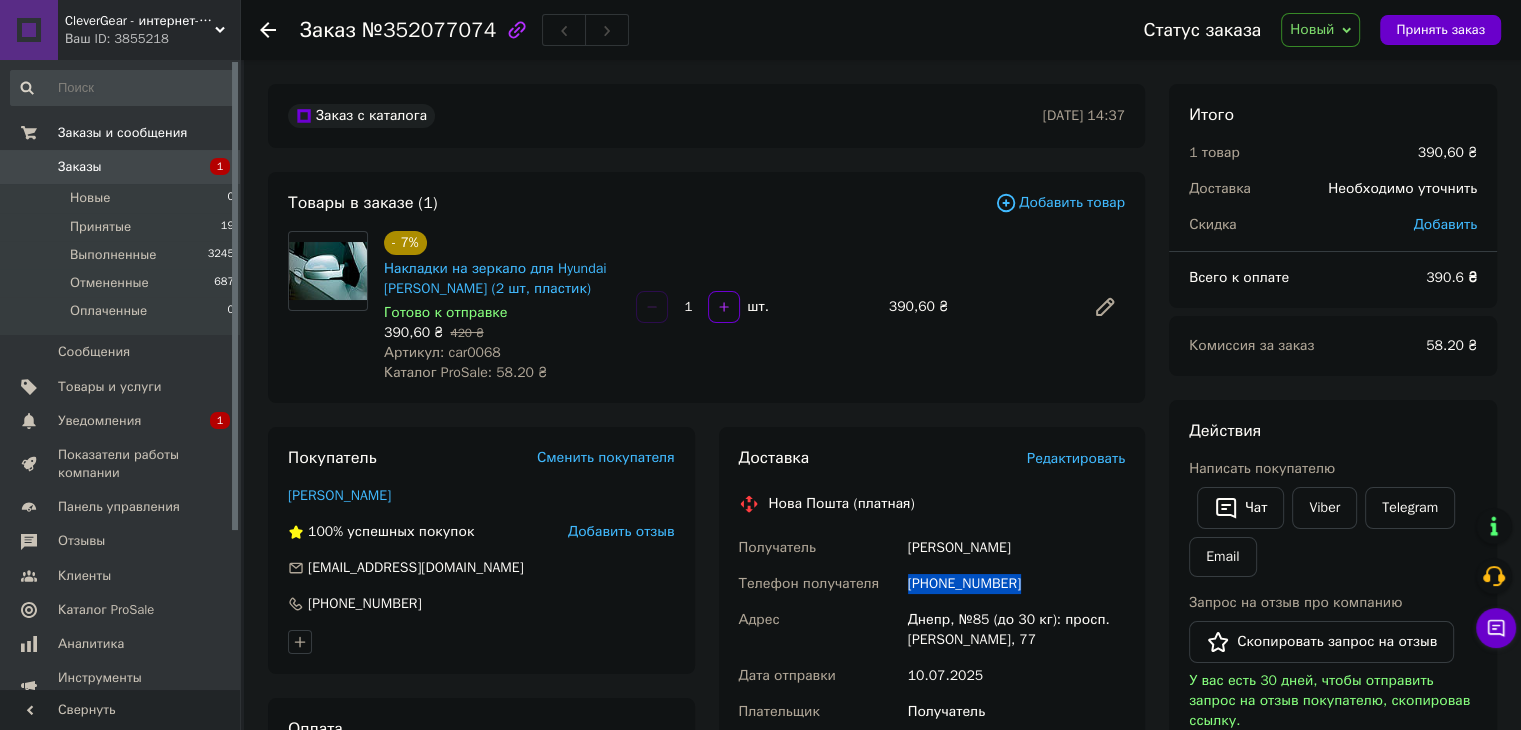 click on "[PHONE_NUMBER]" at bounding box center [1016, 584] 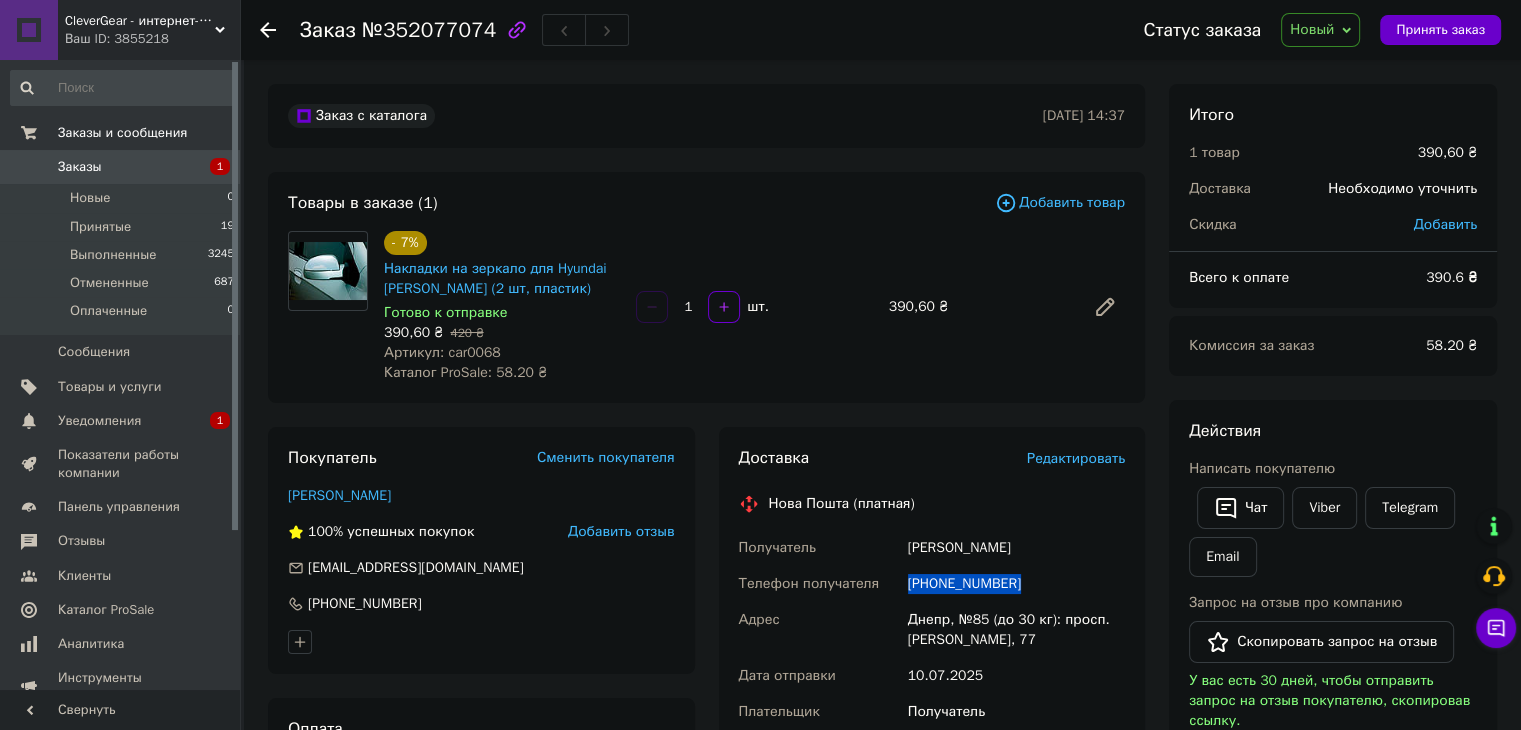 copy on "[PHONE_NUMBER]" 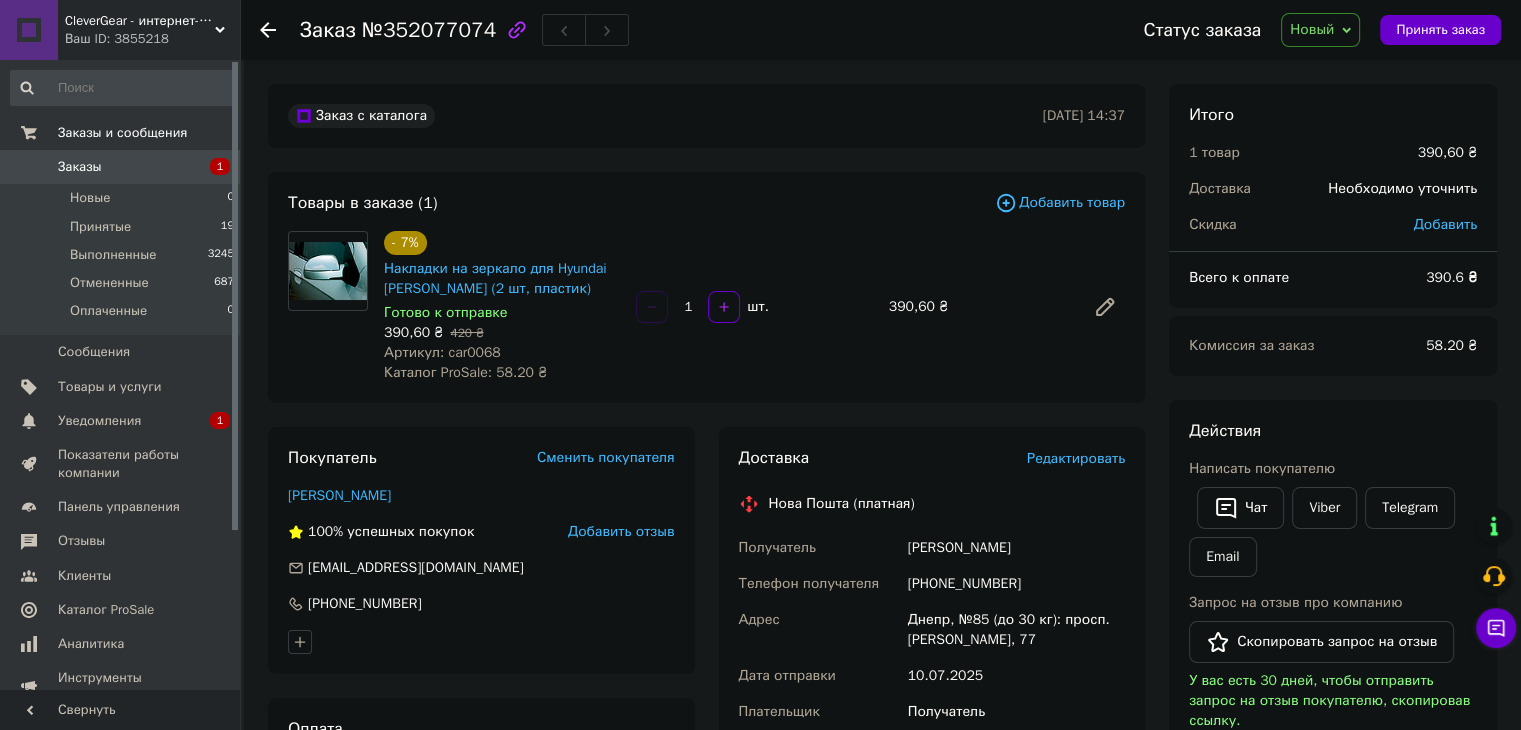 click on "Днепр, №85 (до 30 кг): просп. [PERSON_NAME], 77" at bounding box center (1016, 630) 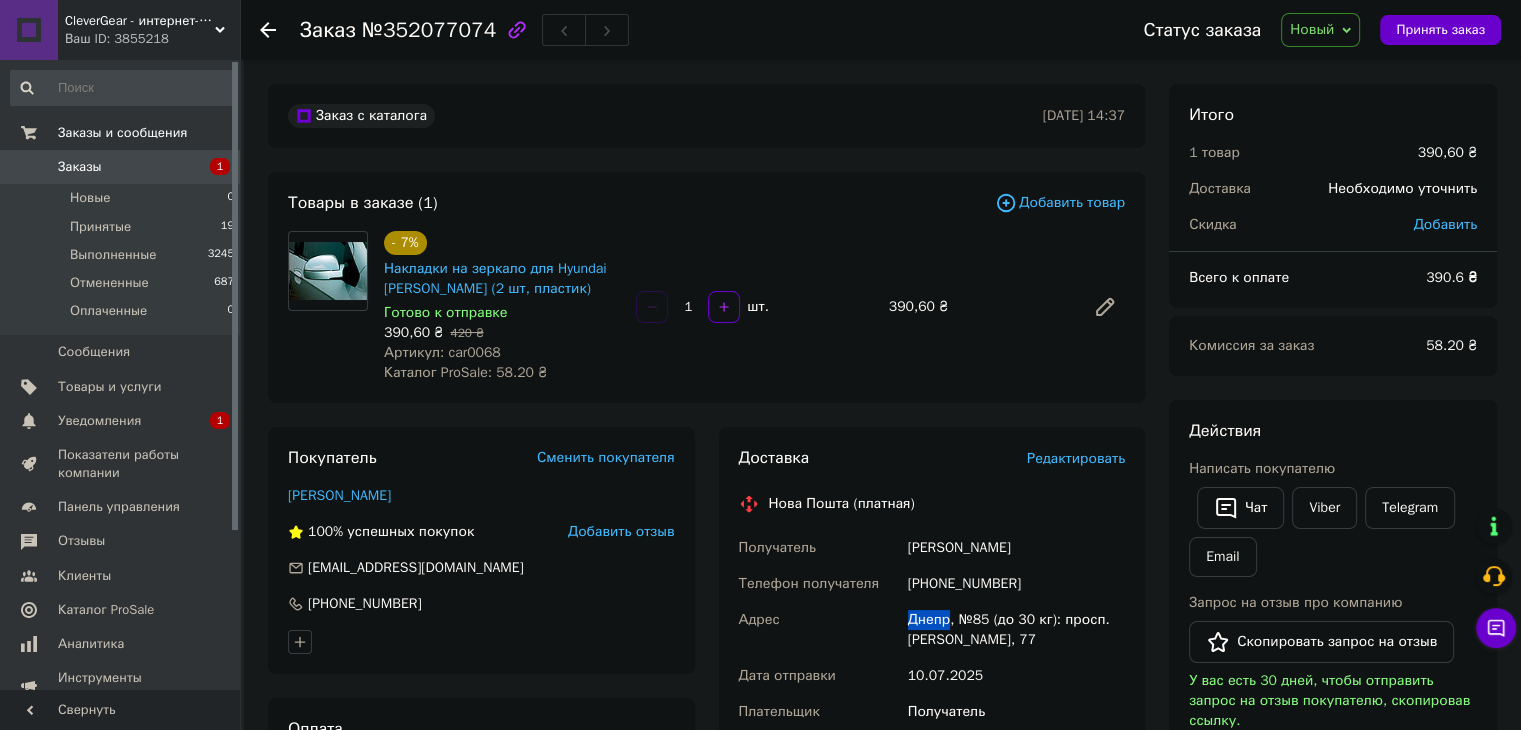 click on "Днепр, №85 (до 30 кг): просп. [PERSON_NAME], 77" at bounding box center (1016, 630) 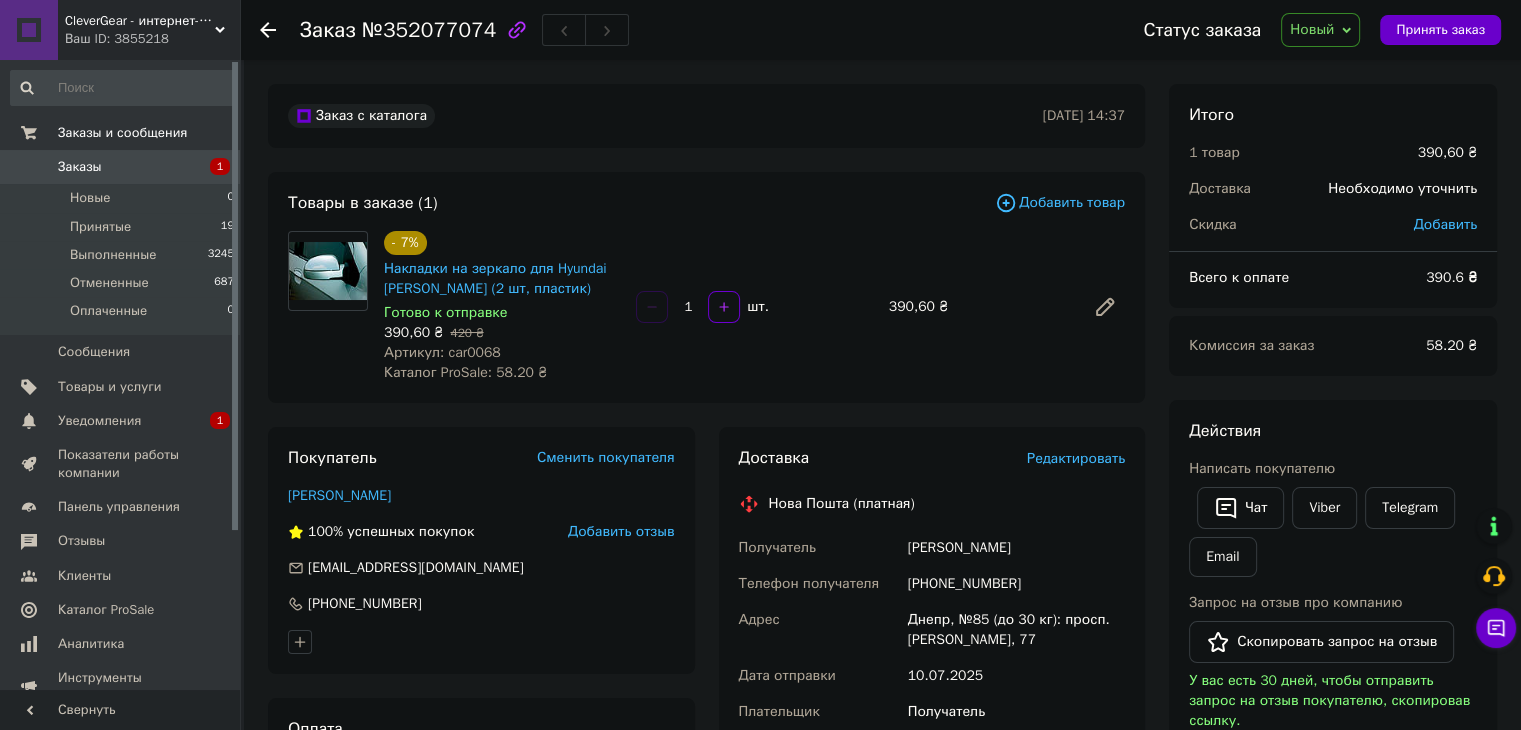 click on "№352077074" at bounding box center (429, 30) 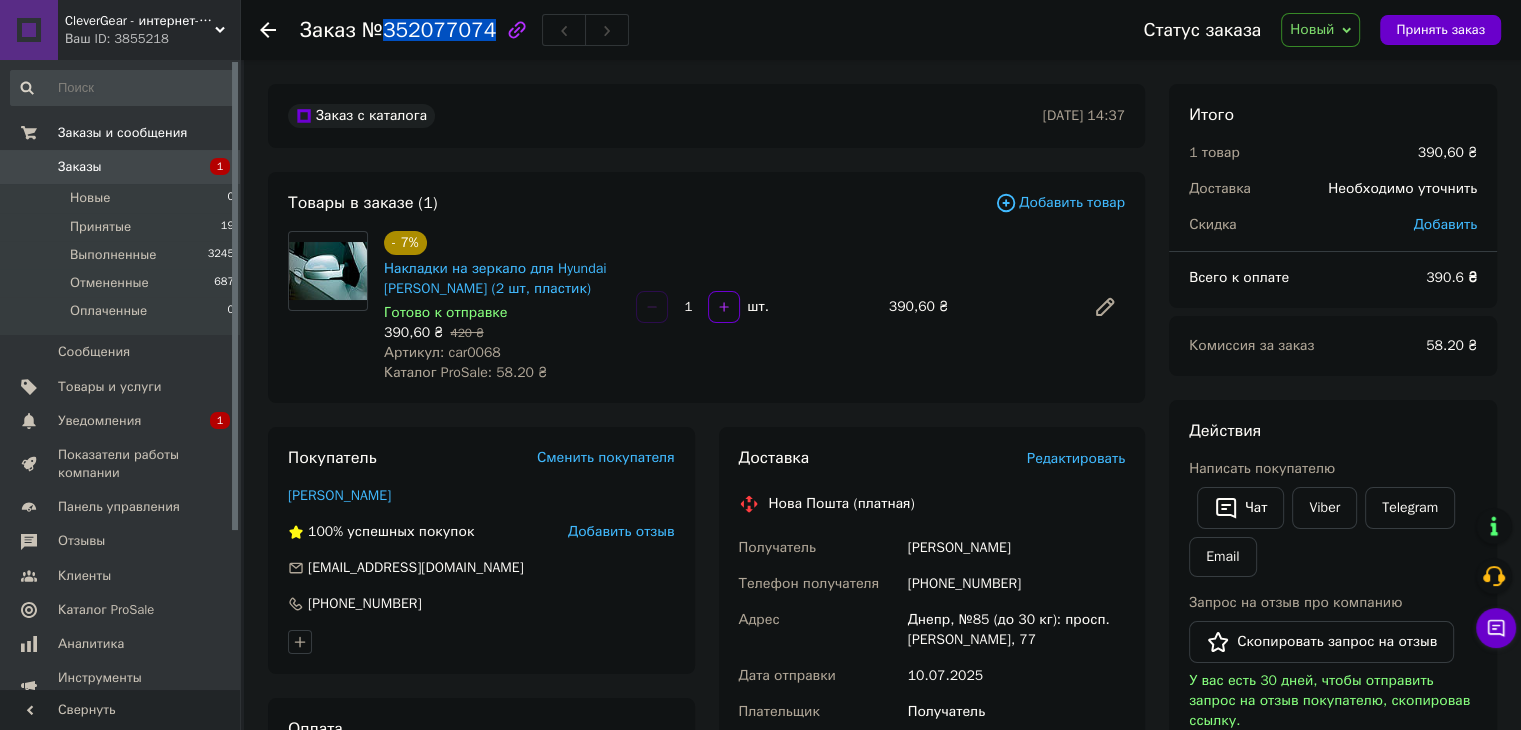 click on "№352077074" at bounding box center (429, 30) 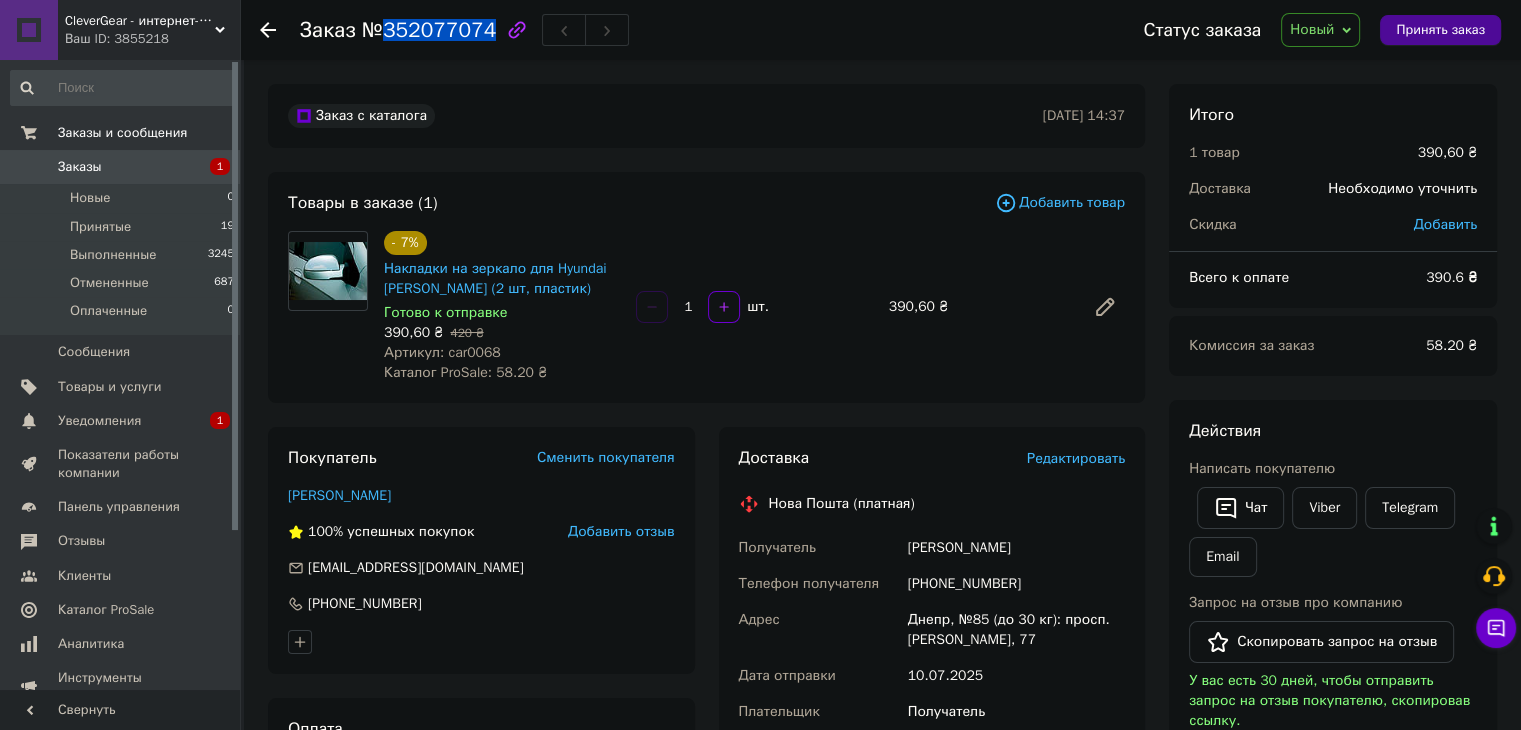 click on "Принять заказ" at bounding box center [1440, 30] 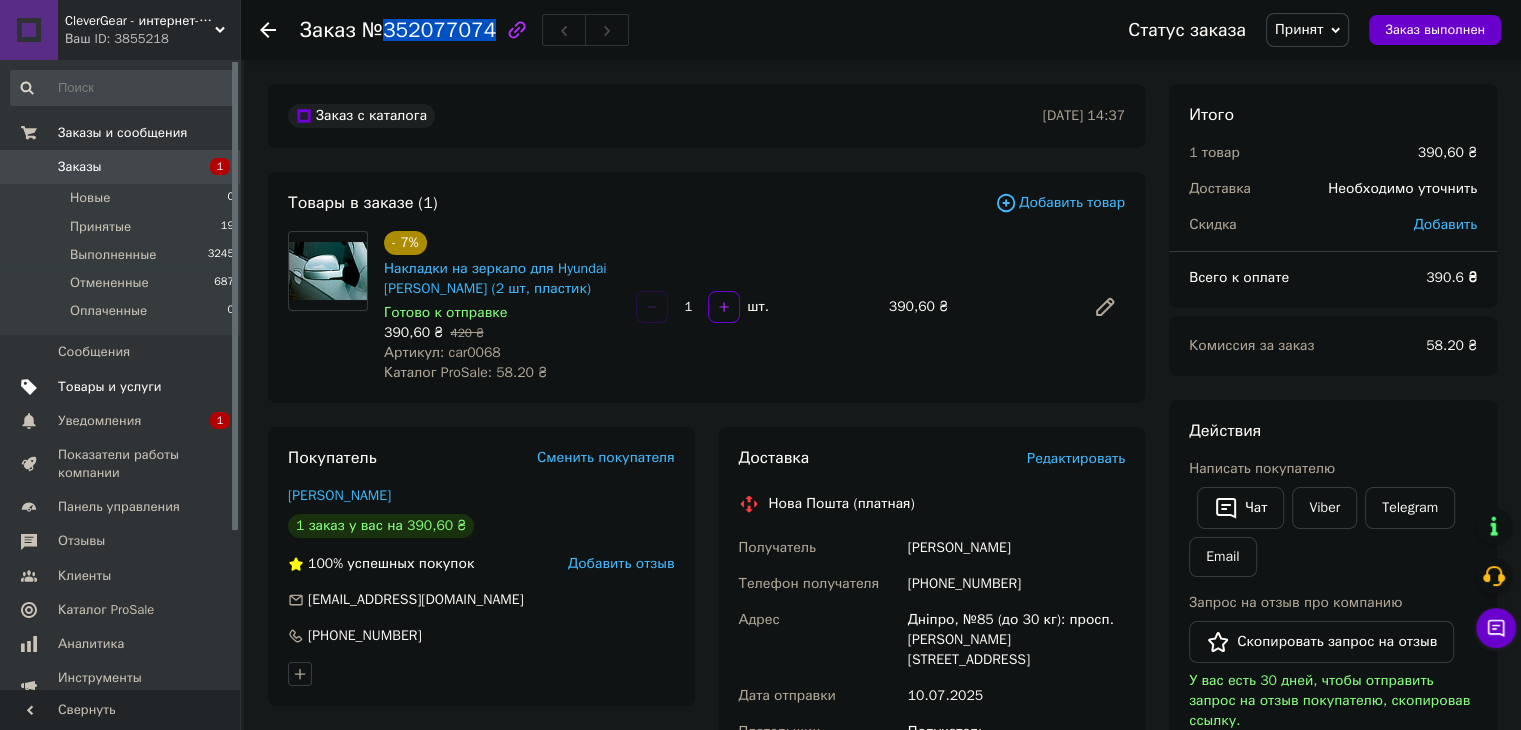 click at bounding box center (212, 387) 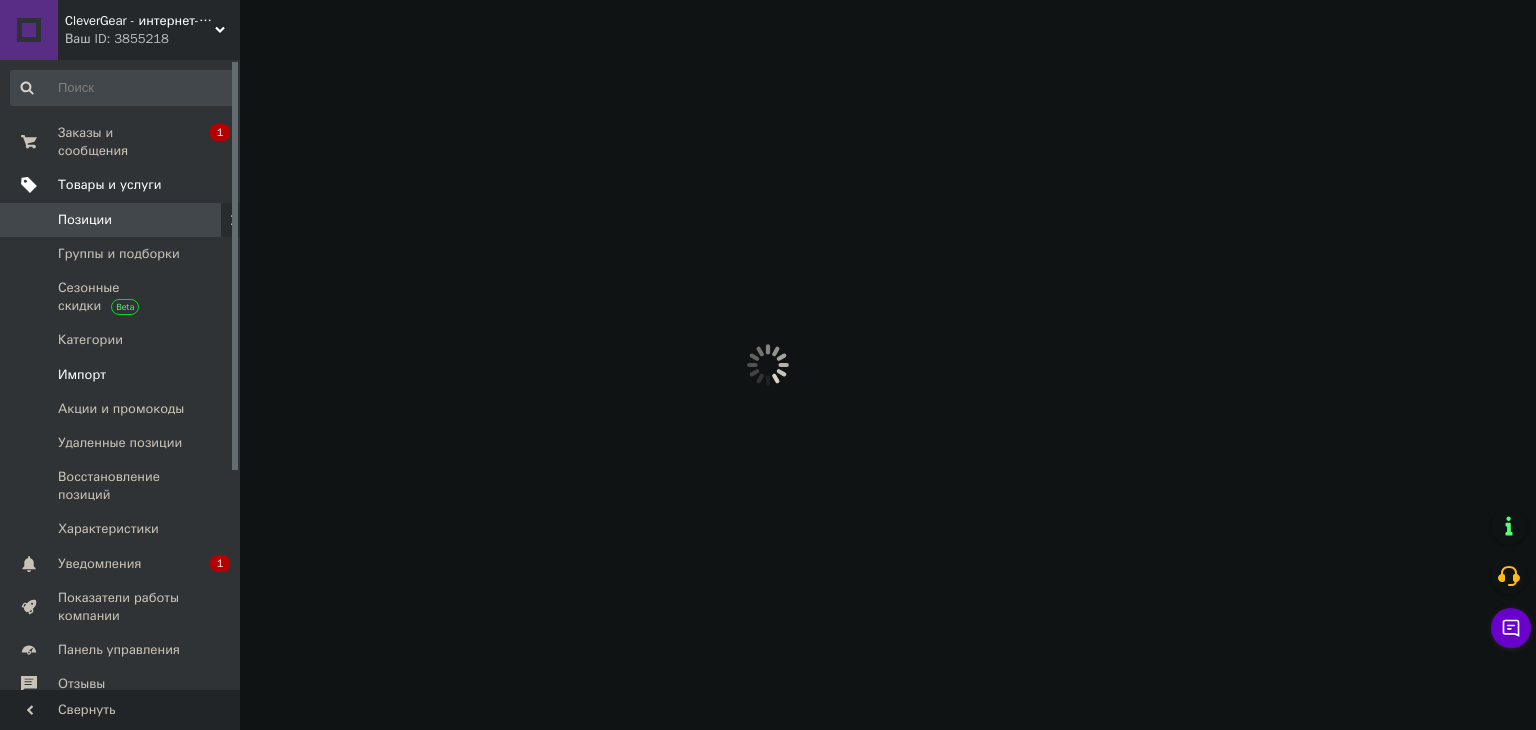click on "Импорт" at bounding box center [123, 375] 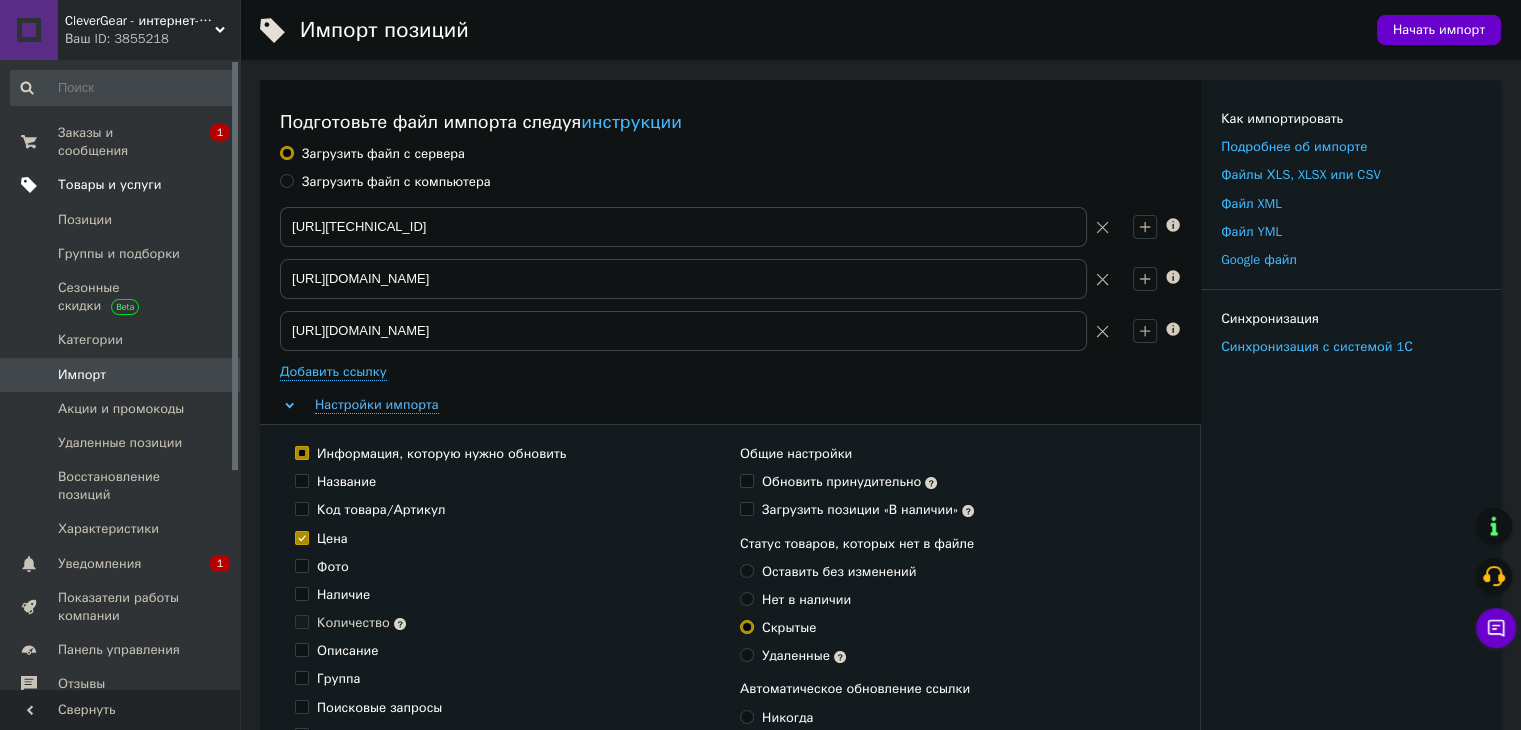 click on "Загрузить файл с компьютера" at bounding box center (396, 182) 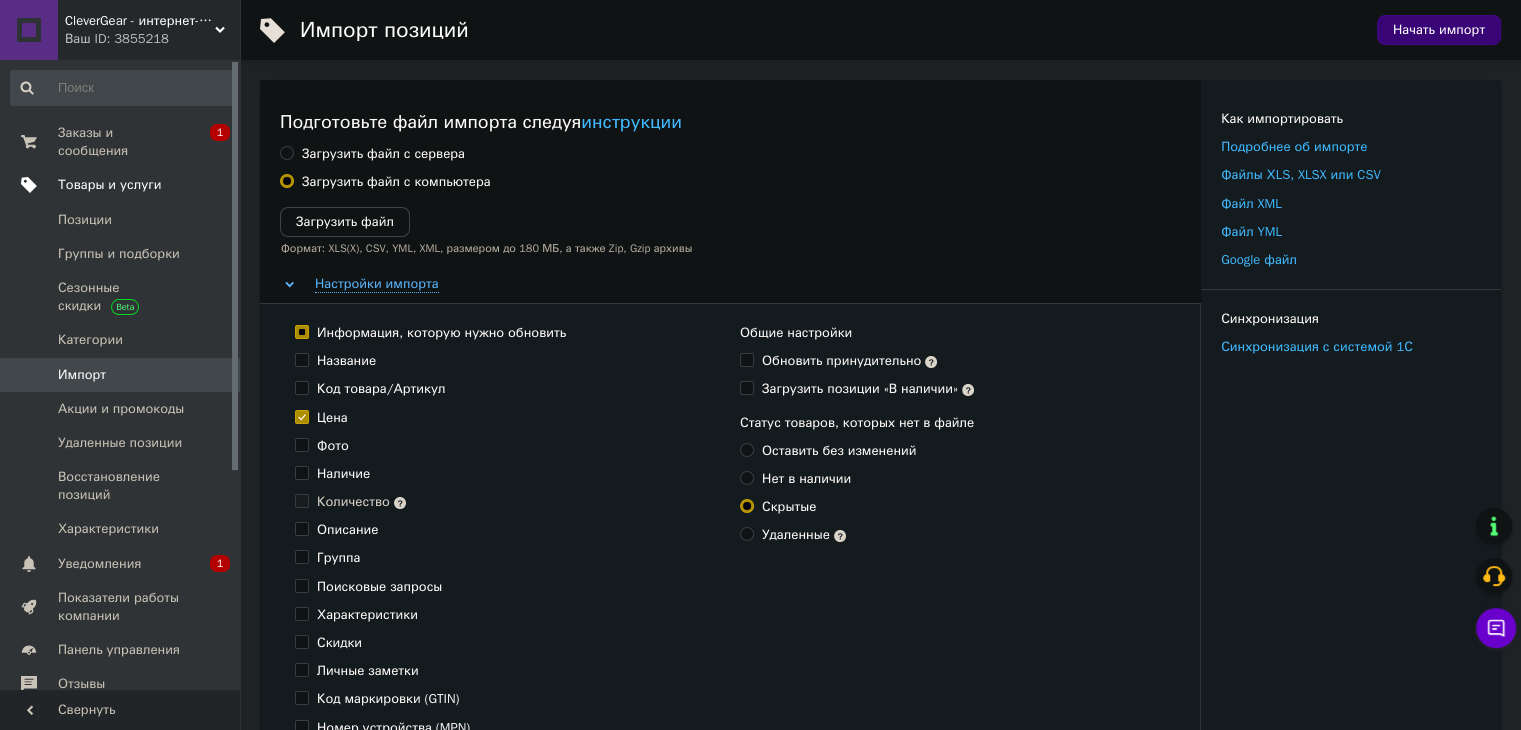 click on "Загрузить файл" at bounding box center (345, 221) 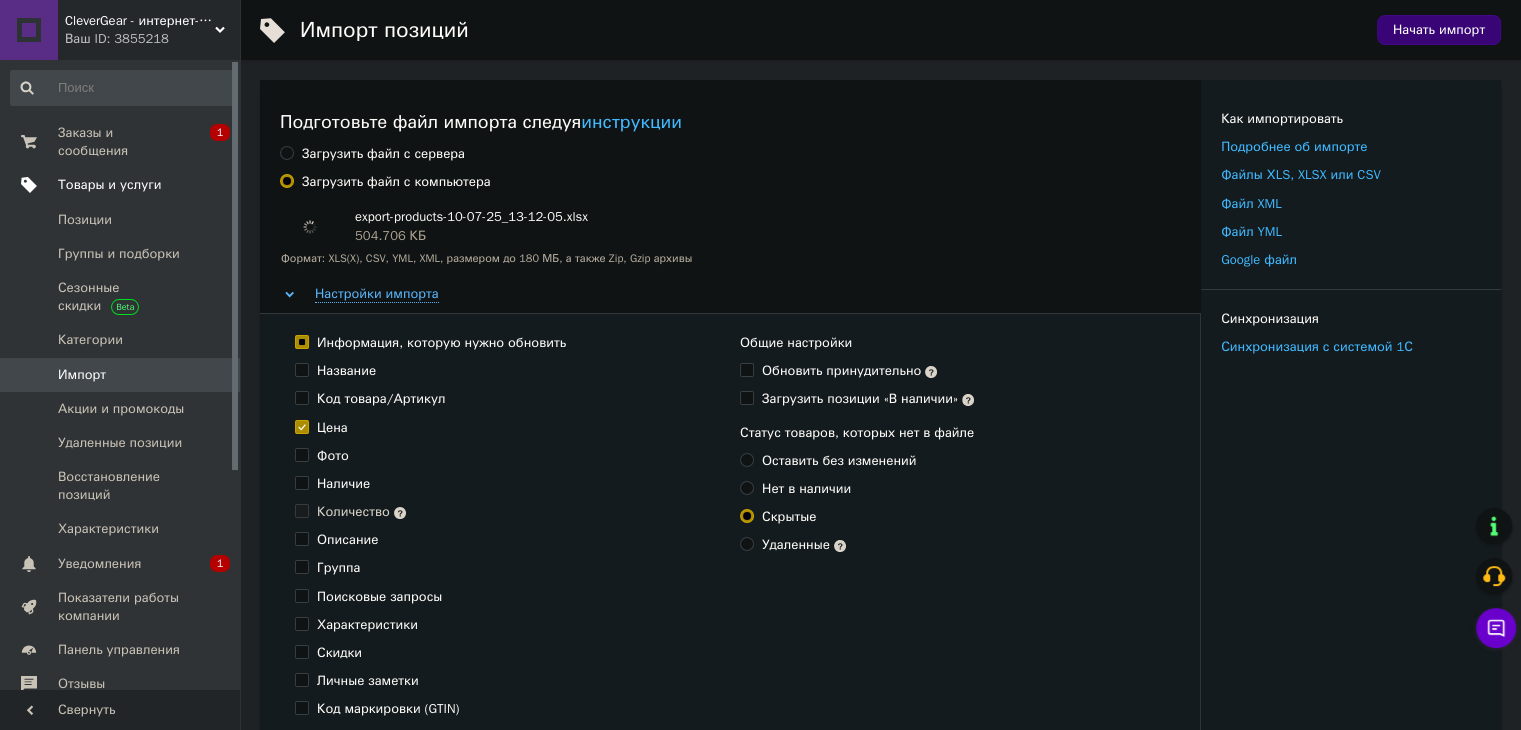 click on "Информация, которую нужно обновить Название Код товара/Артикул Цена Фото Наличие Количество   Описание Группа Поисковые запросы Характеристики Скидки Личные заметки Код маркировки (GTIN) Номер устройства (MPN) Переводы Общие настройки Обновить принудительно   Загрузить позиции «В наличии»   Статус товаров, которых нет в файле Оставить без изменений Нет в наличии Скрытые Удаленные" at bounding box center [730, 554] 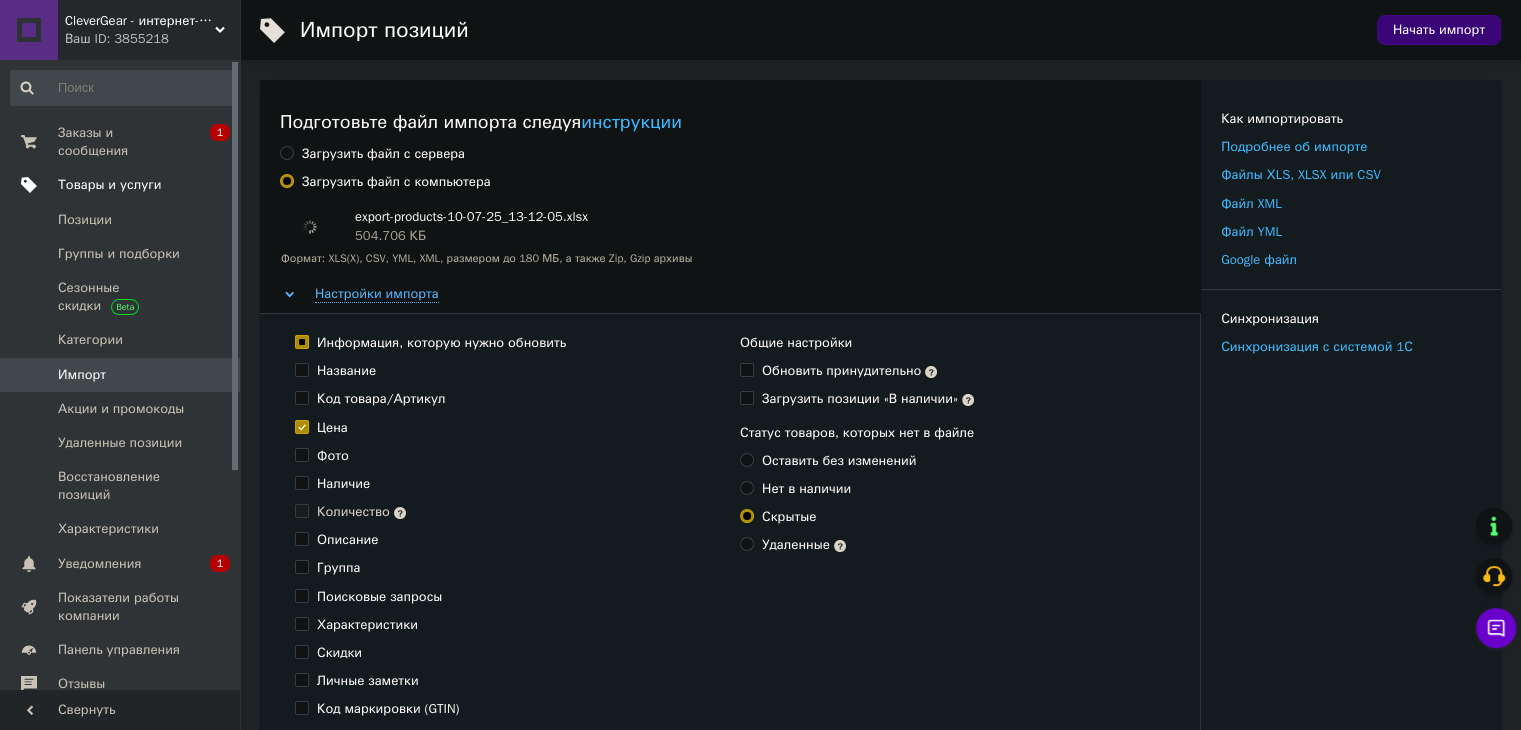 click on "Информация, которую нужно обновить" at bounding box center [441, 343] 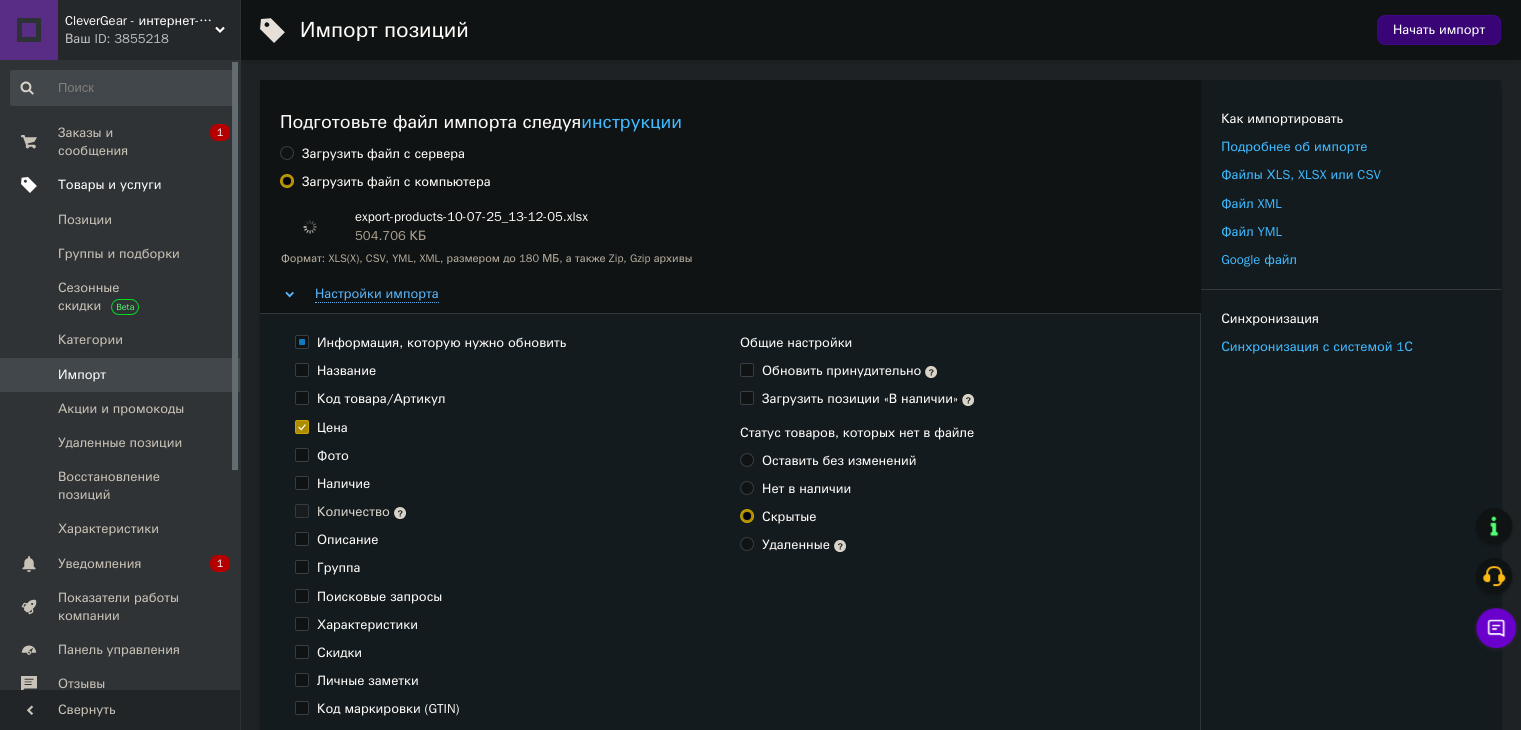 checkbox on "false" 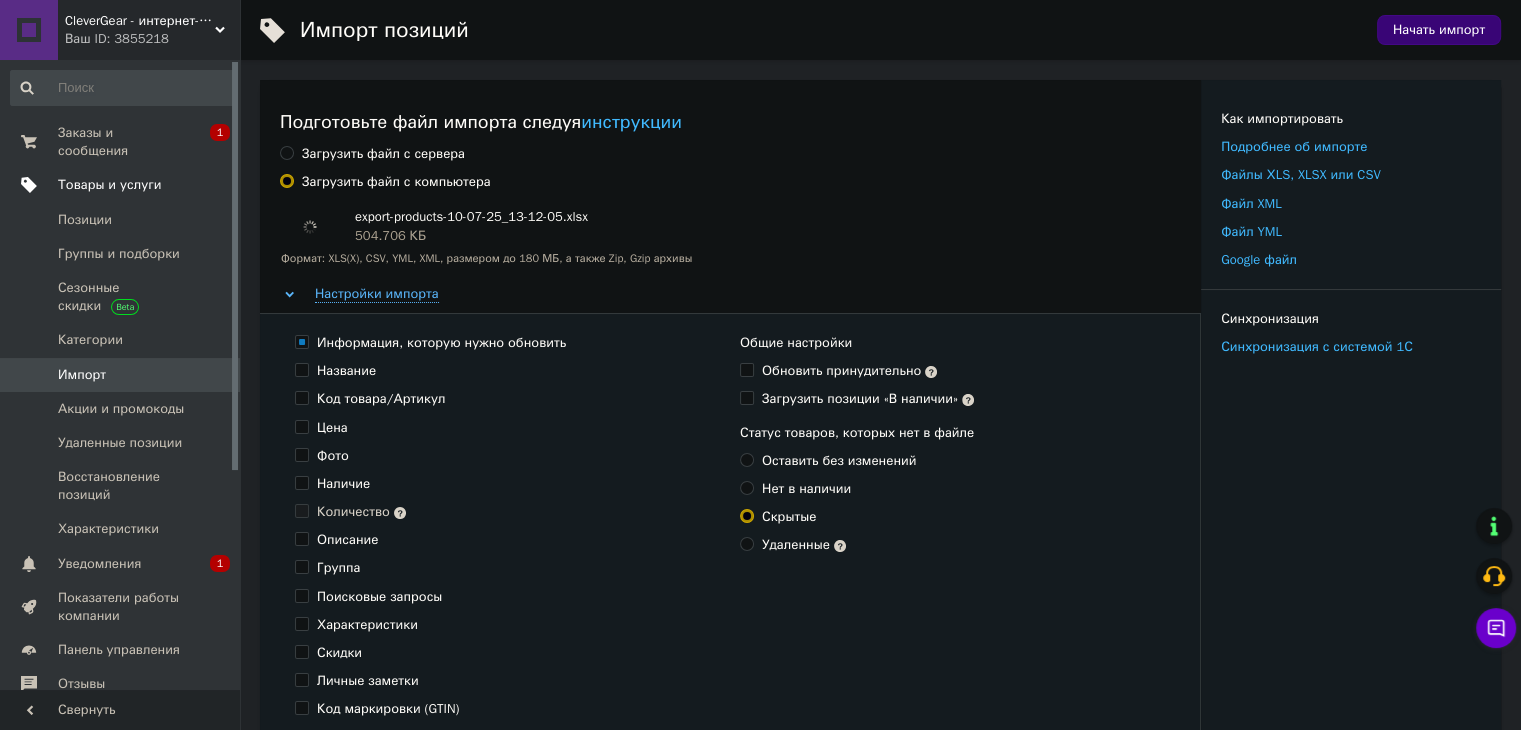 checkbox on "false" 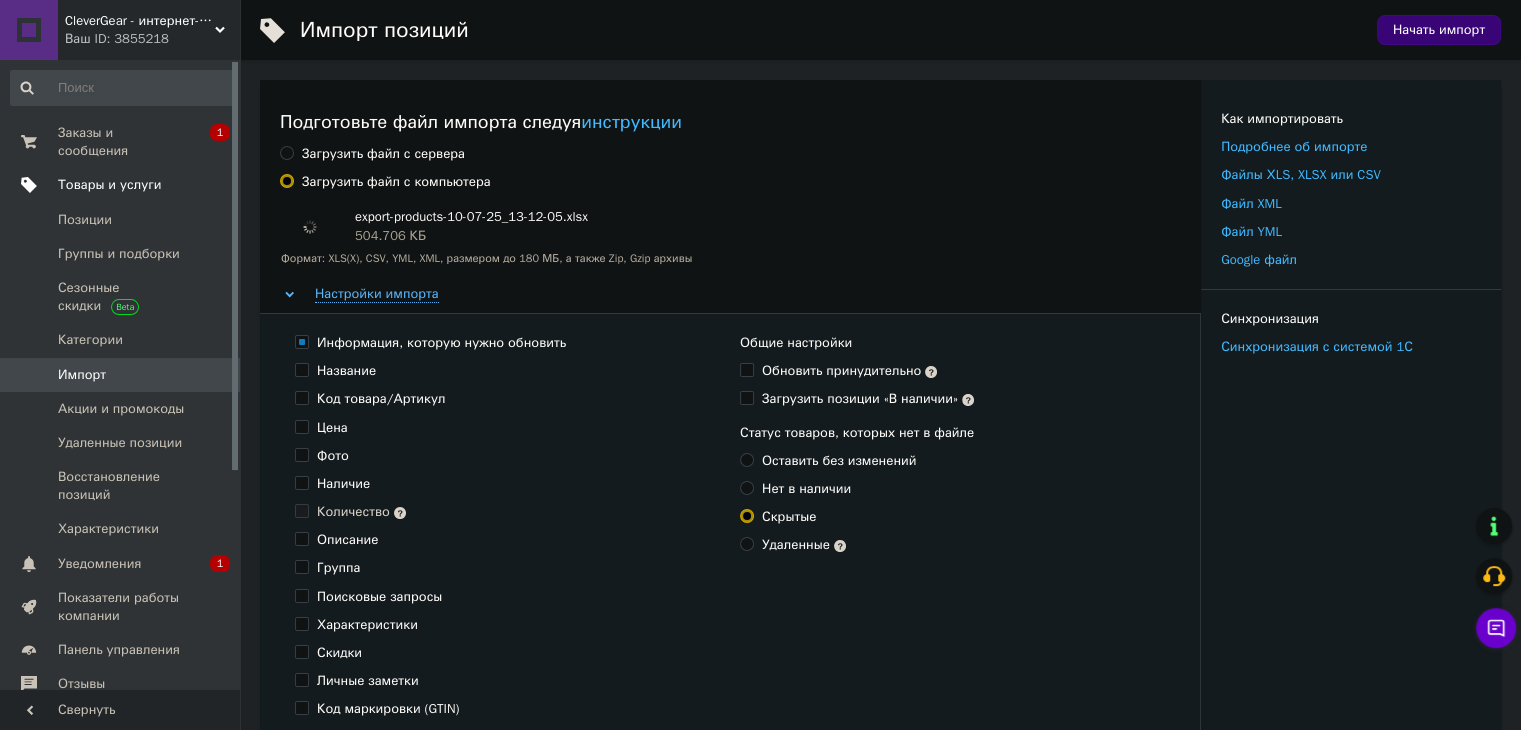 click on "Информация, которую нужно обновить Название Код товара/Артикул Цена Фото Наличие Количество   Описание Группа Поисковые запросы Характеристики Скидки Личные заметки Код маркировки (GTIN) Номер устройства (MPN) Переводы" at bounding box center [507, 554] 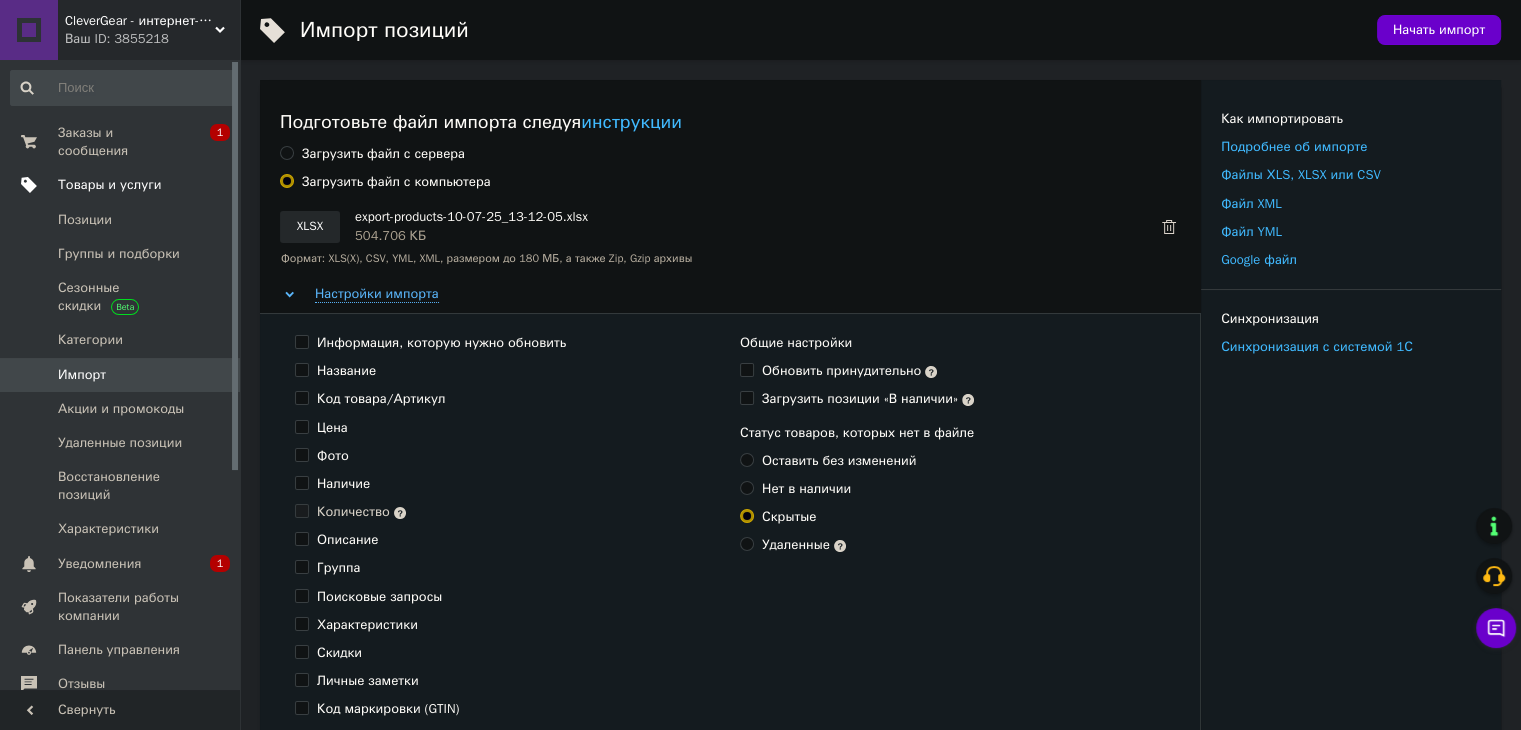 click on "Название" at bounding box center (346, 371) 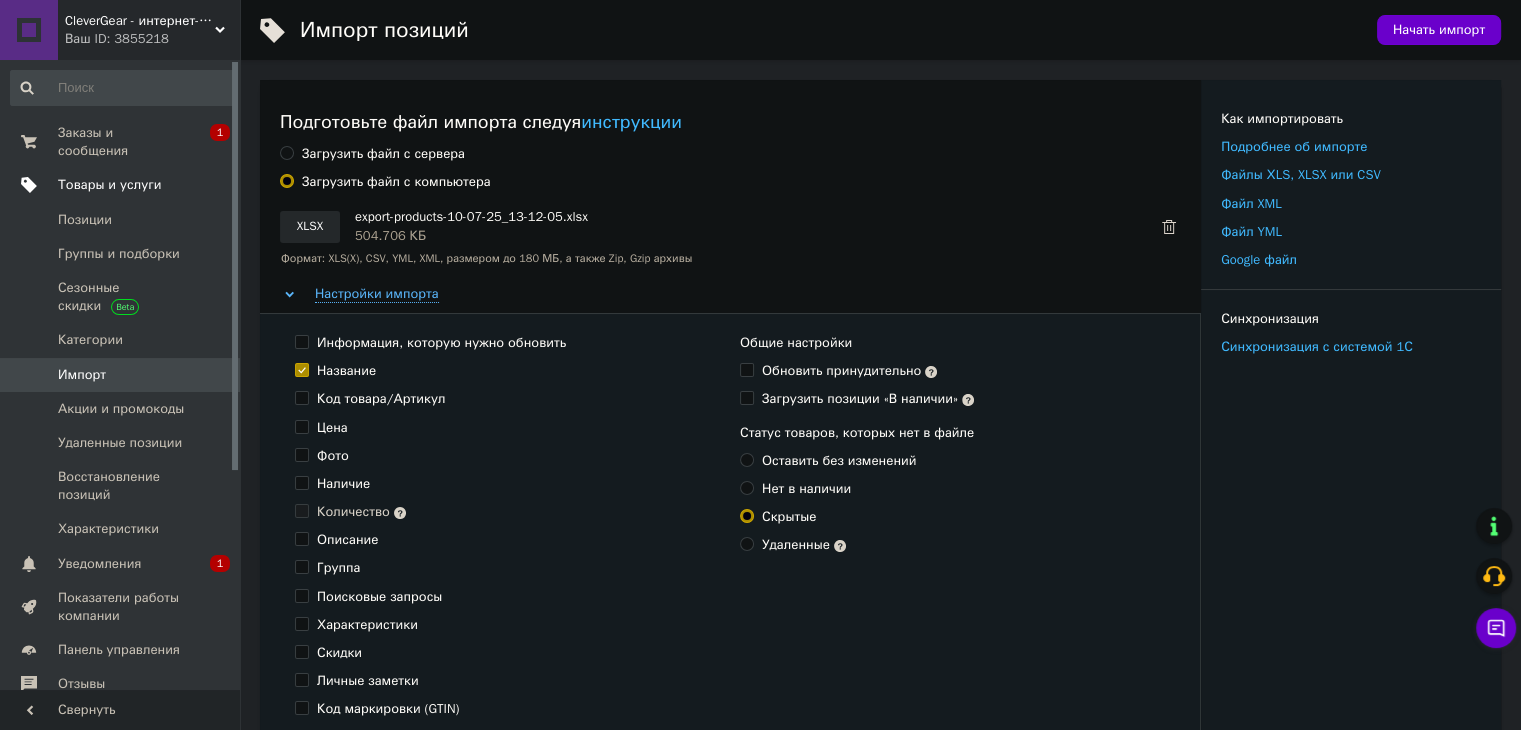 checkbox on "true" 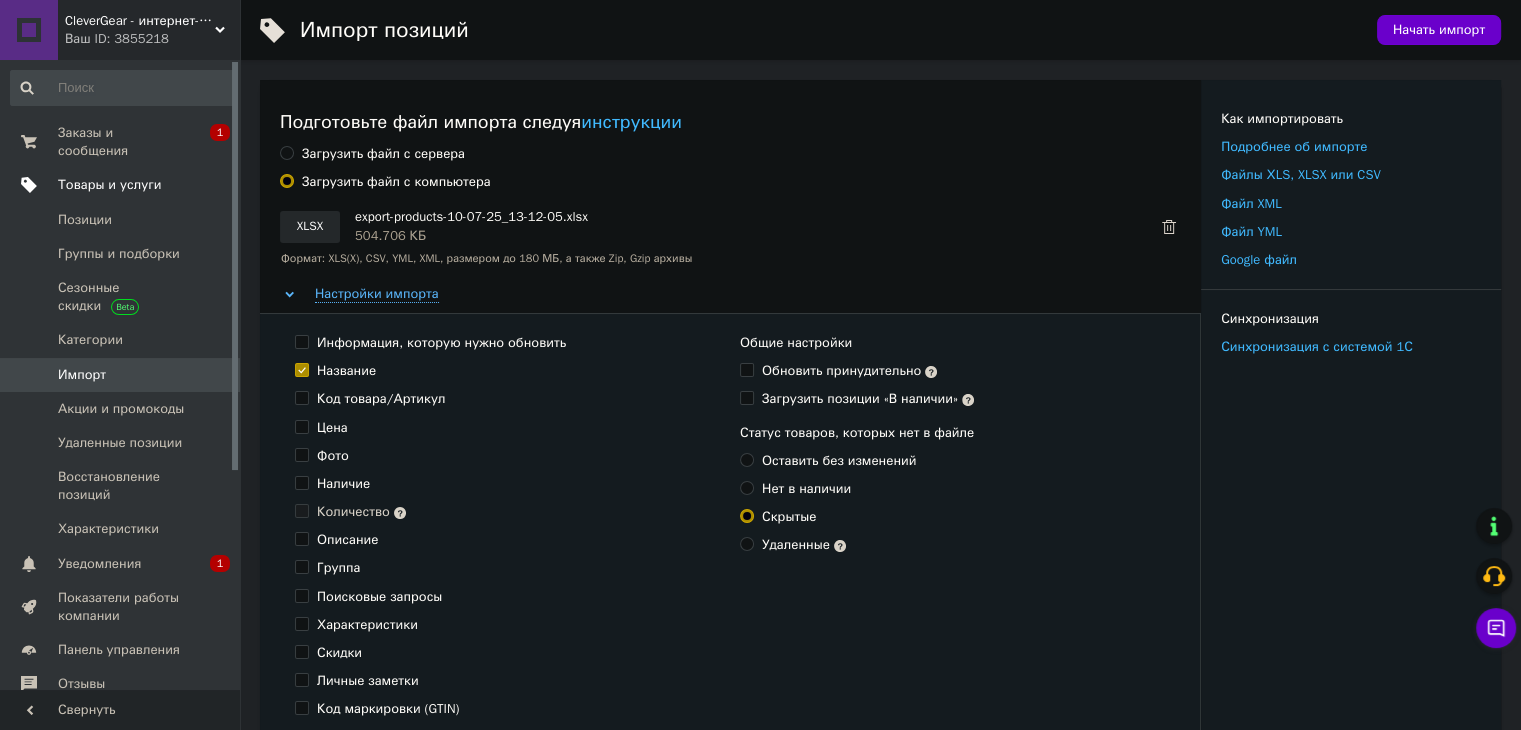 click on "Статус товаров, которых нет в файле Оставить без изменений Нет в наличии Скрытые Удаленные" at bounding box center (952, 489) 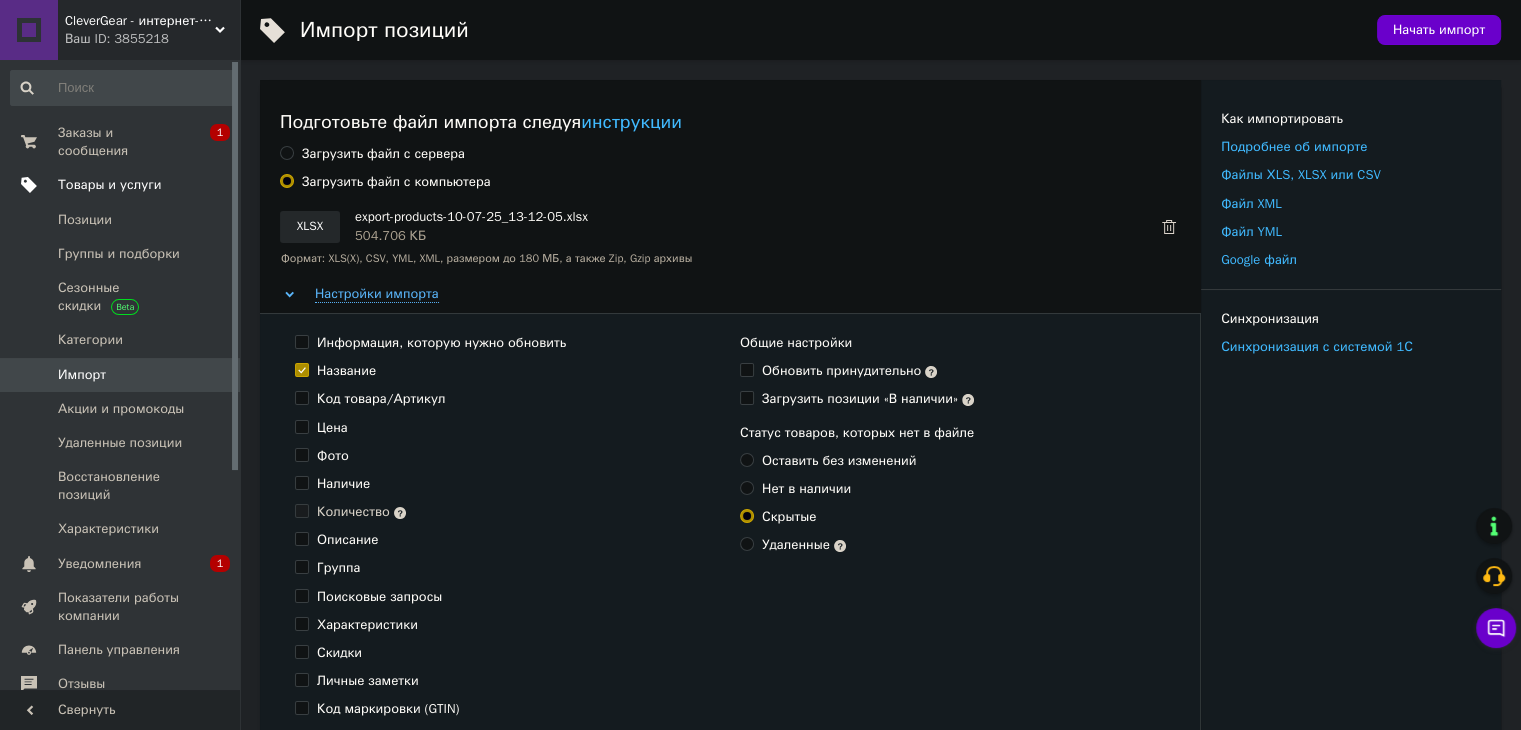 radio on "true" 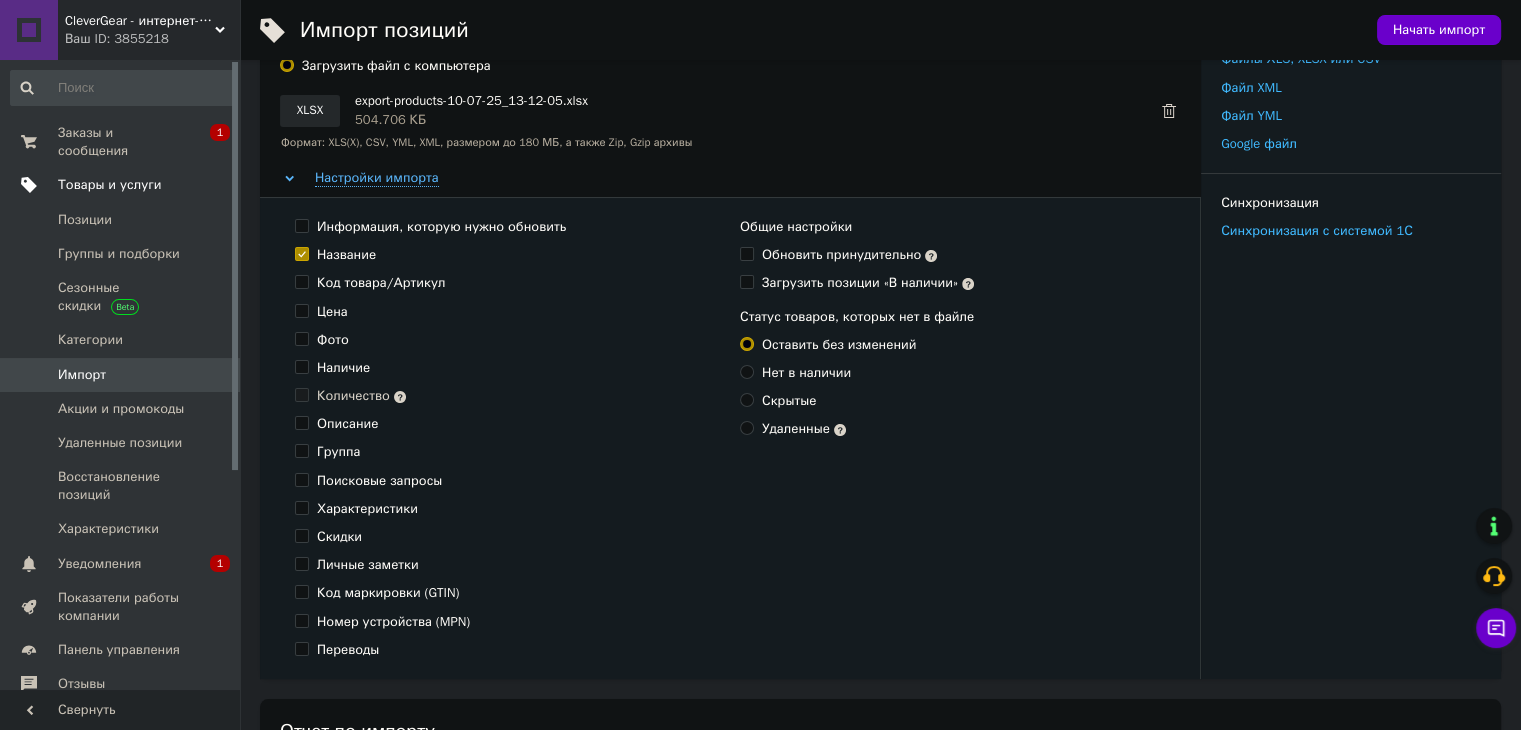 scroll, scrollTop: 300, scrollLeft: 0, axis: vertical 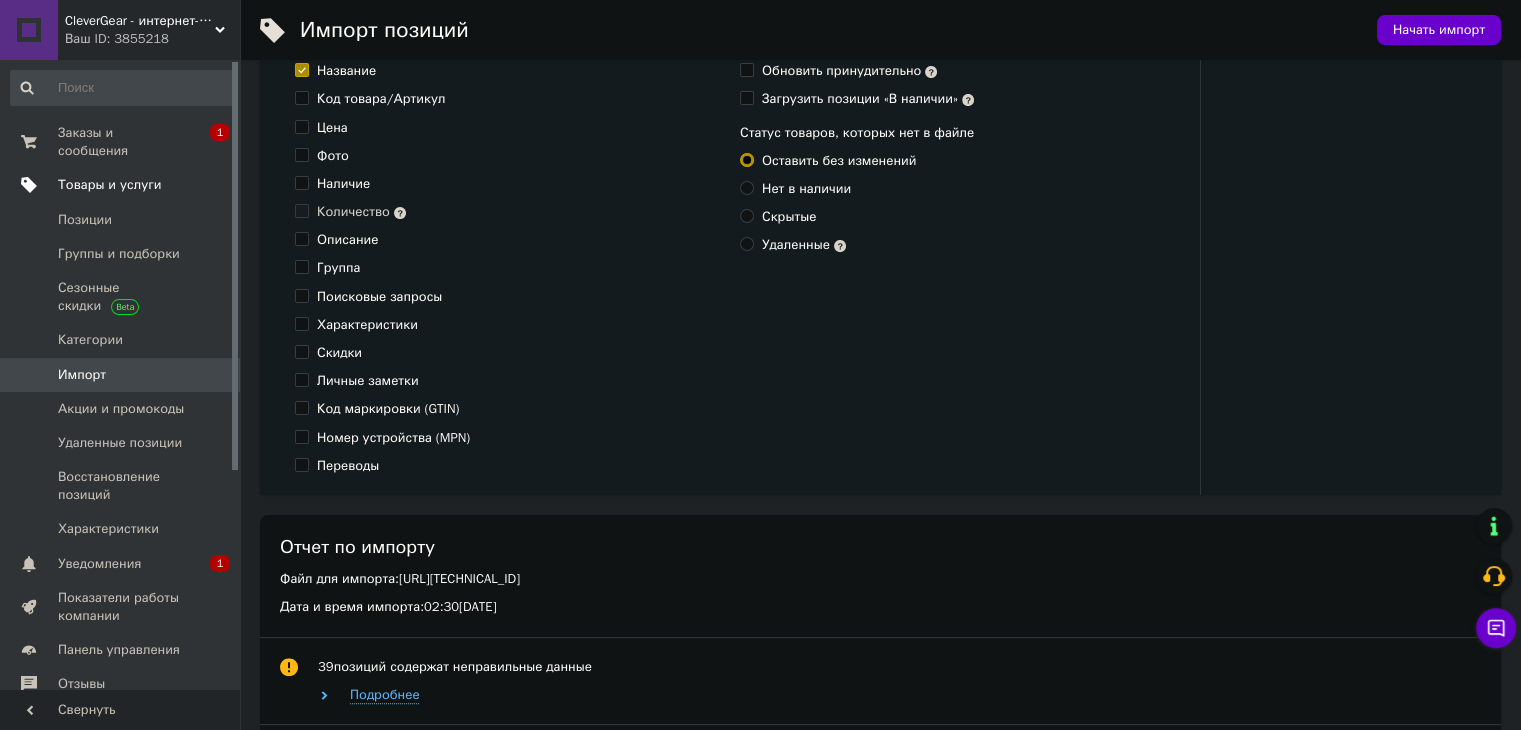 click on "Описание" at bounding box center [347, 240] 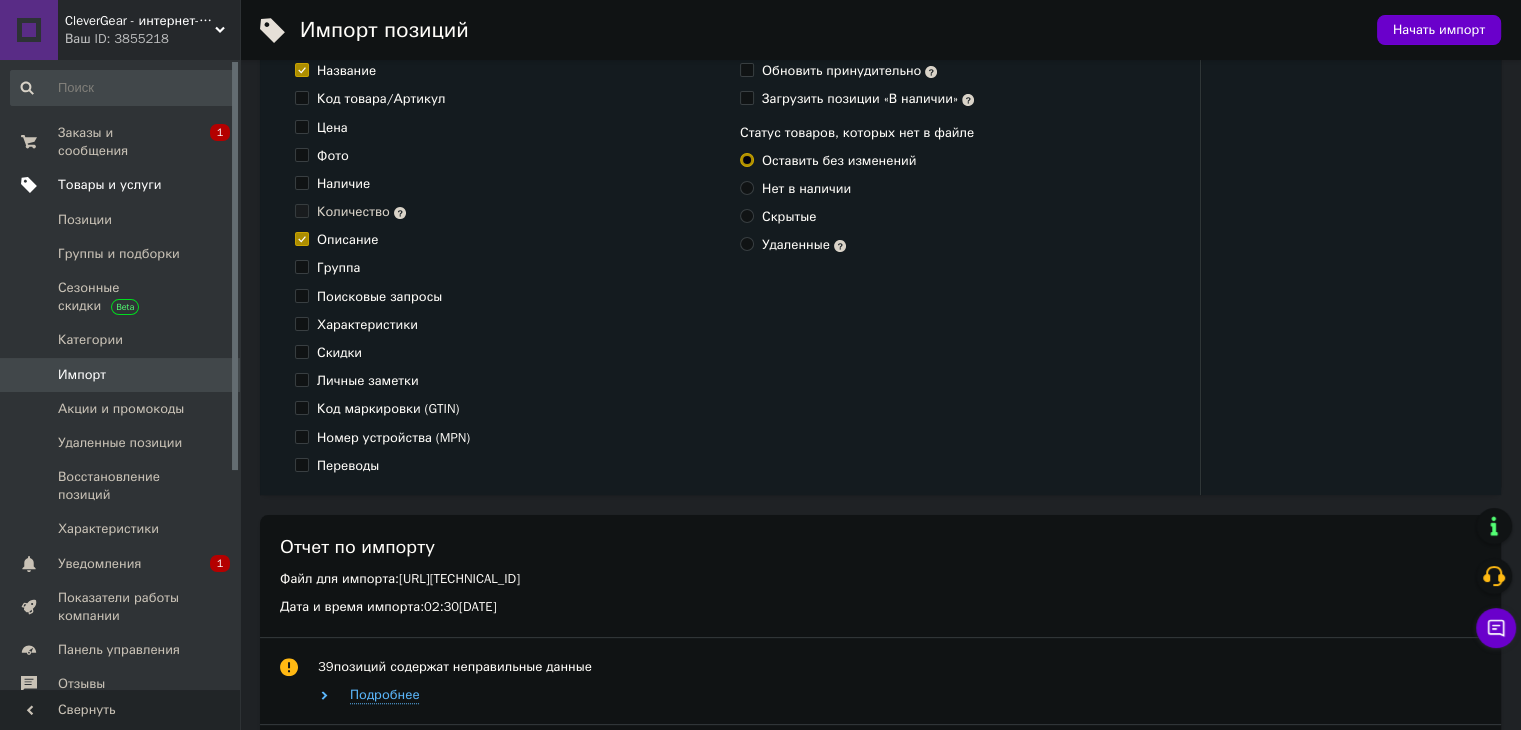 checkbox on "true" 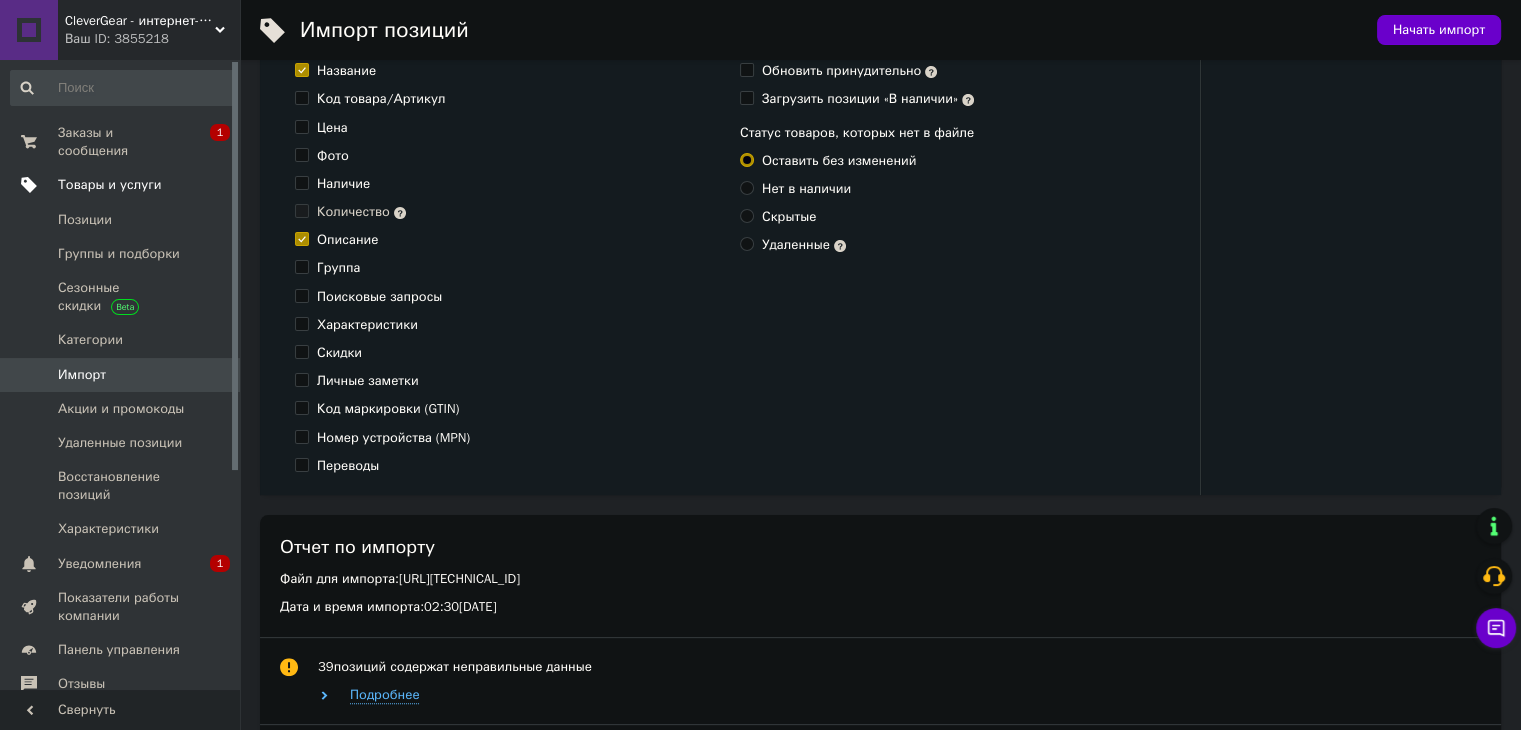 click on "Информация, которую нужно обновить Название Код товара/Артикул Цена Фото Наличие Количество   Описание Группа Поисковые запросы Характеристики Скидки Личные заметки Код маркировки (GTIN) Номер устройства (MPN) Переводы" at bounding box center (507, 254) 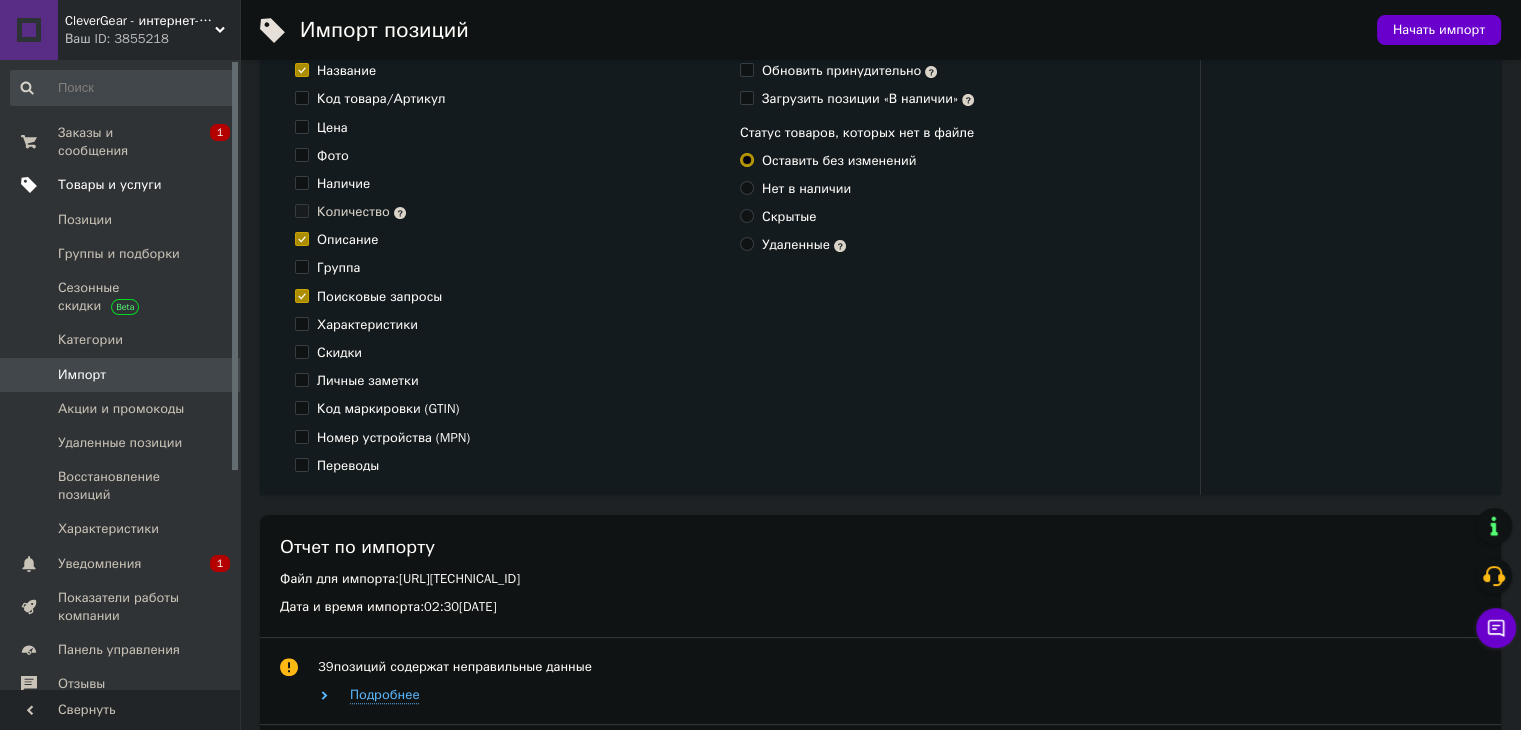 click on "Информация, которую нужно обновить Название Код товара/Артикул Цена Фото Наличие Количество   Описание Группа Поисковые запросы Характеристики Скидки Личные заметки Код маркировки (GTIN) Номер устройства (MPN) Переводы Общие настройки Обновить принудительно   Загрузить позиции «В наличии»   Статус товаров, которых нет в файле Оставить без изменений Нет в наличии Скрытые Удаленные" at bounding box center [730, 254] 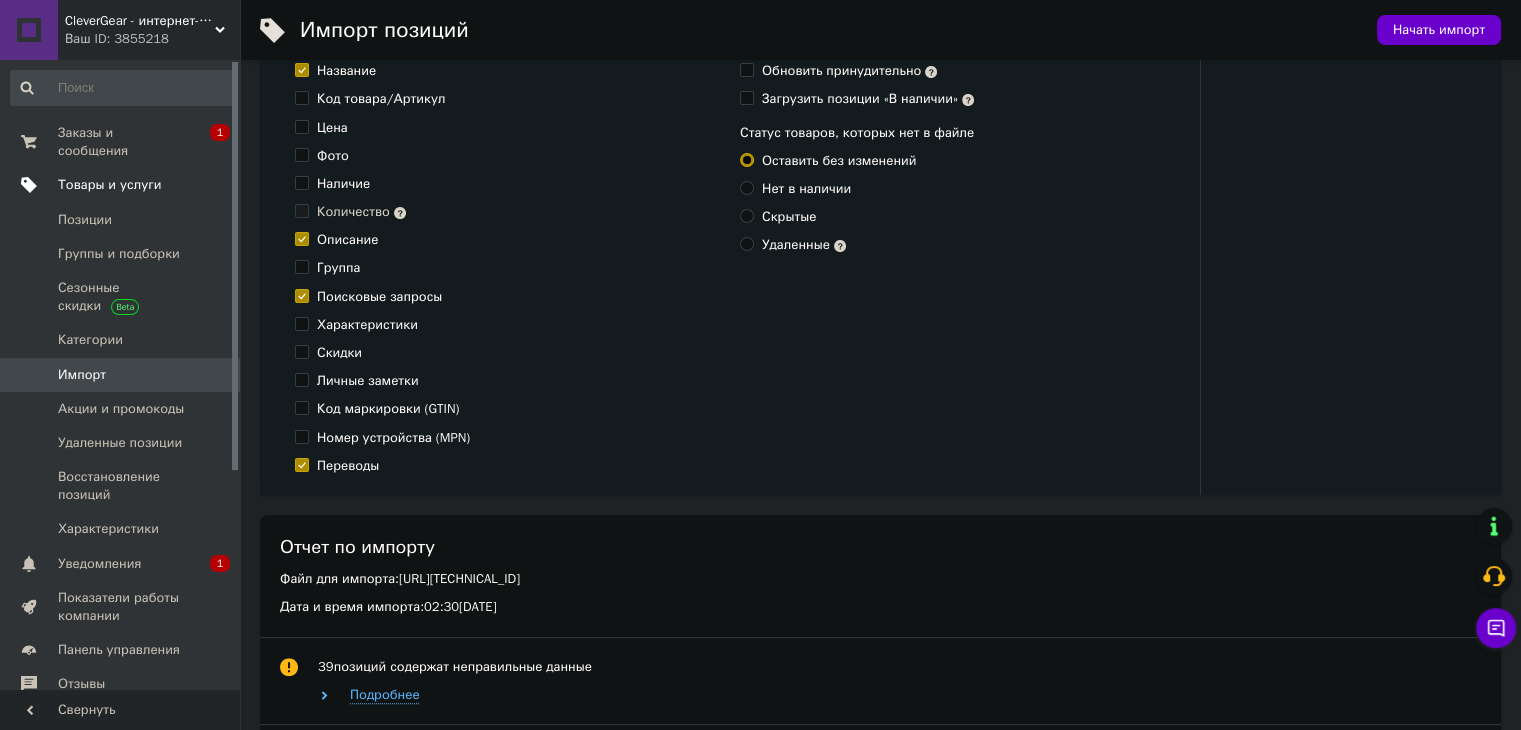 checkbox on "true" 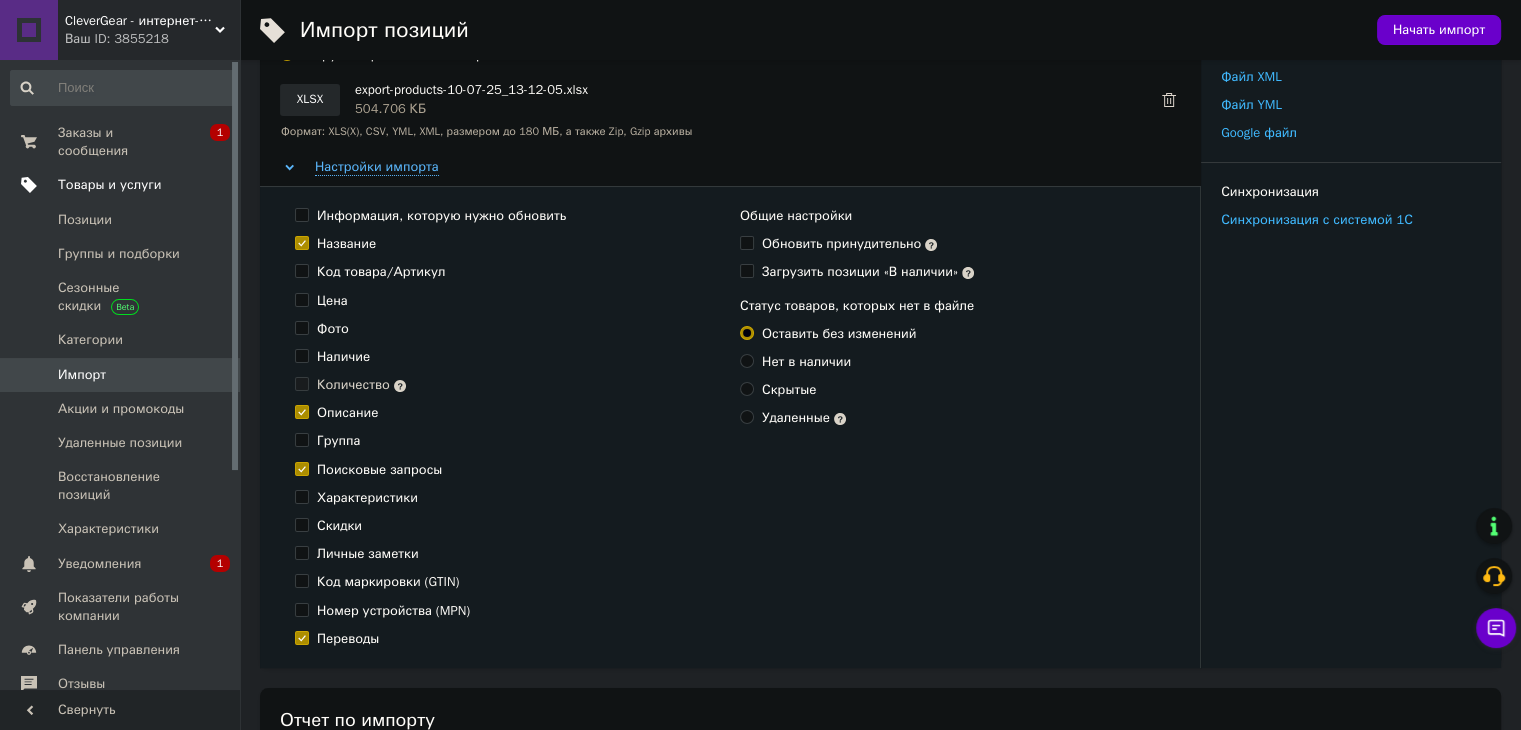 scroll, scrollTop: 100, scrollLeft: 0, axis: vertical 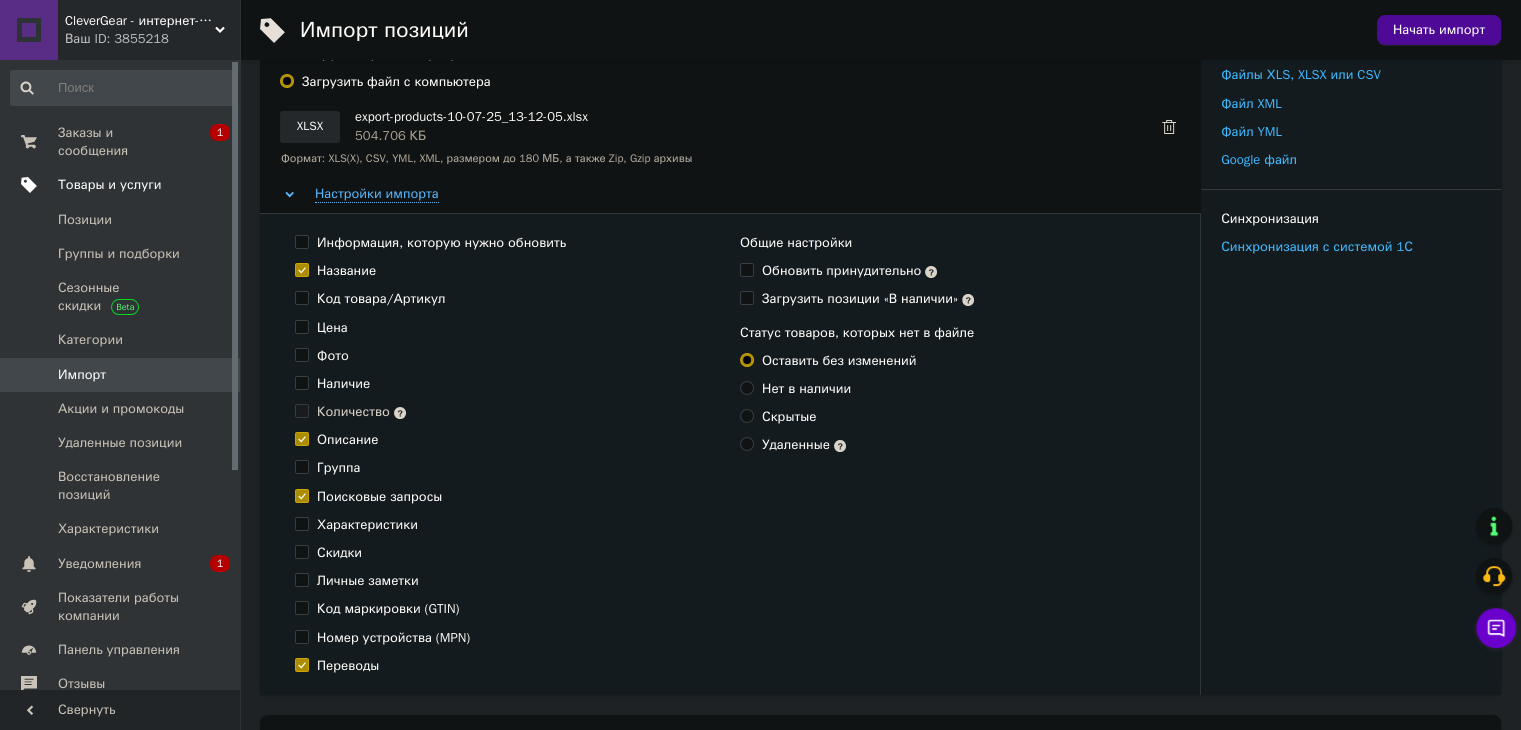 click on "Начать импорт" at bounding box center (1439, 30) 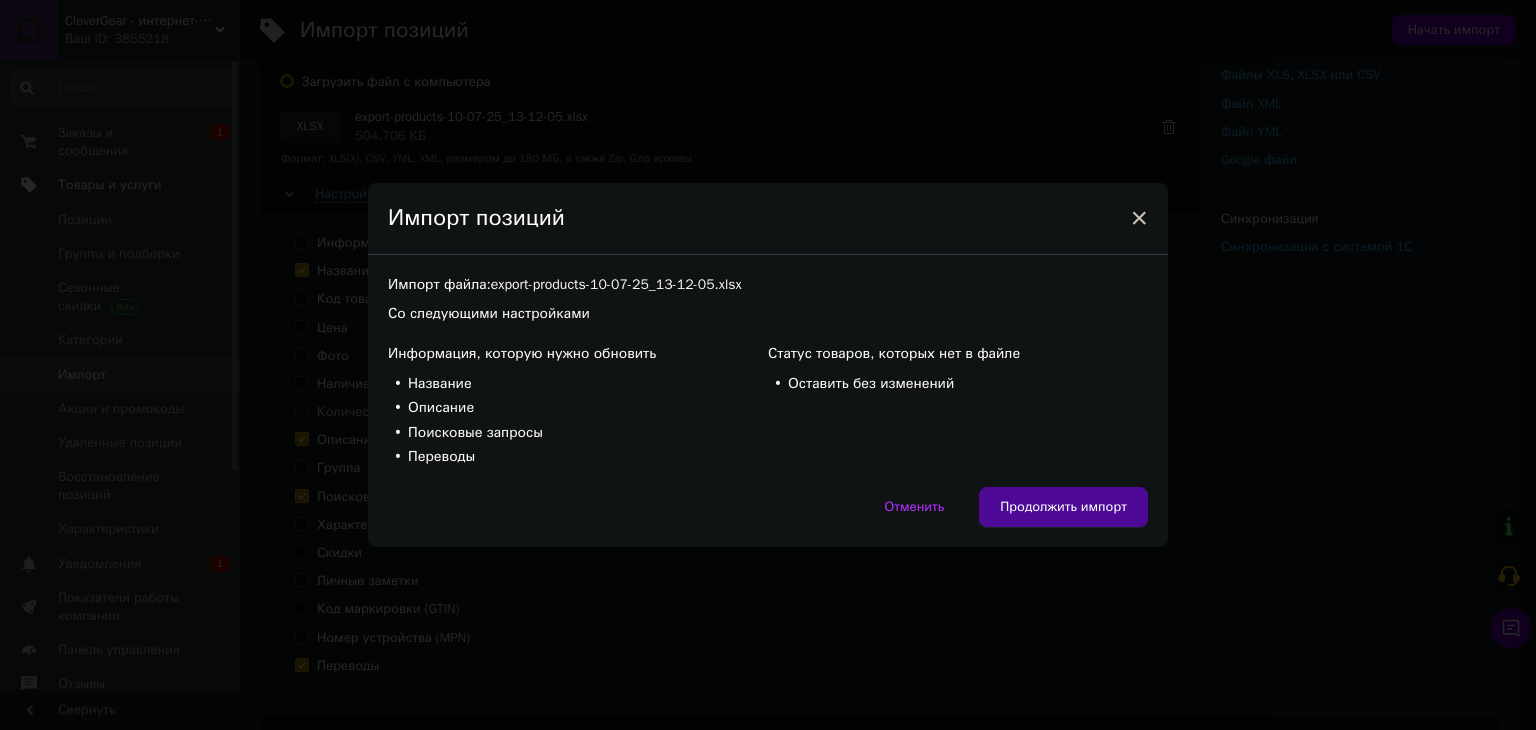 click on "Продолжить импорт" at bounding box center [1063, 507] 